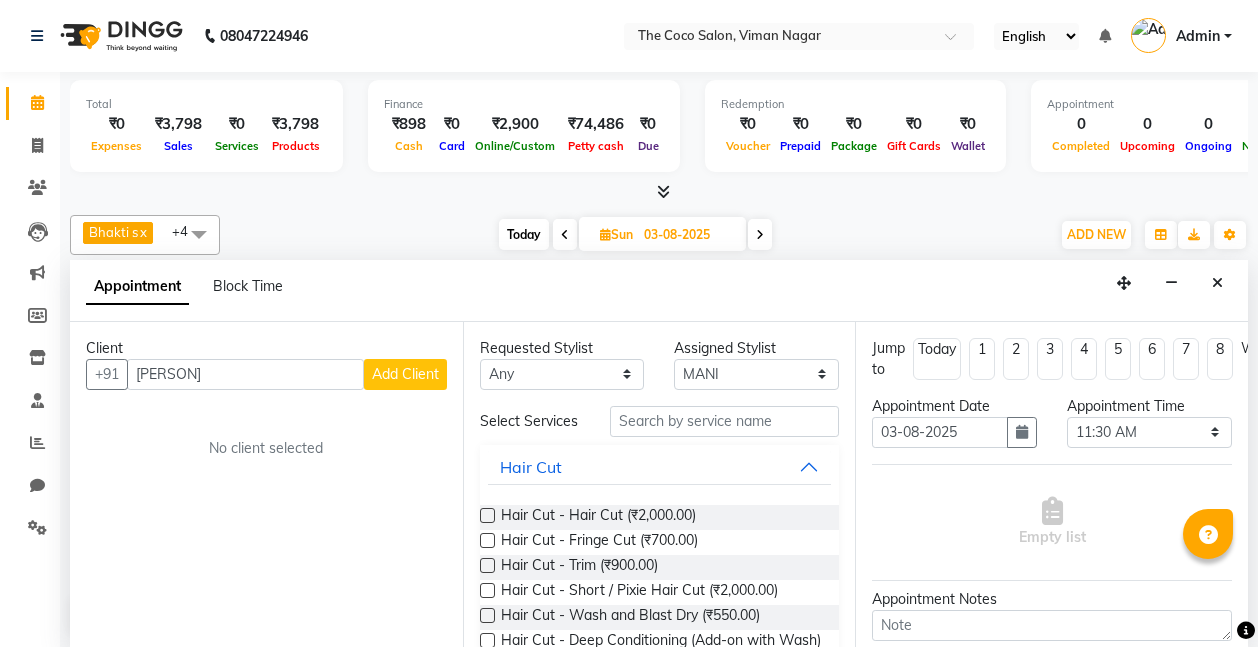 select on "77269" 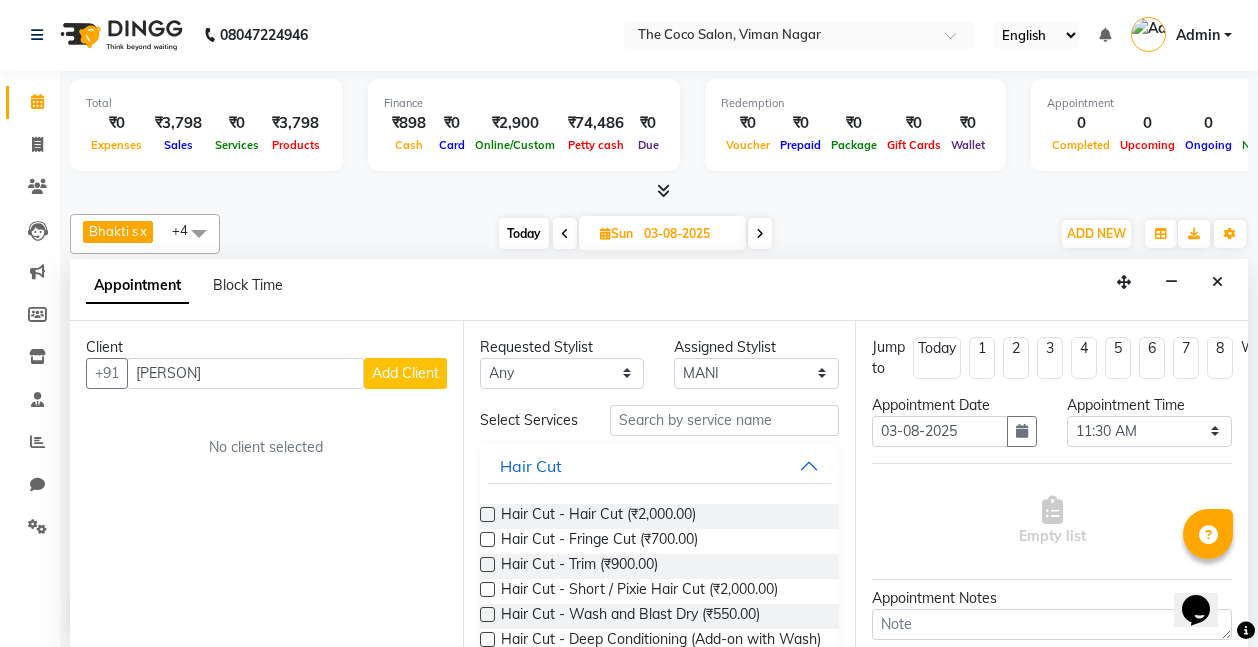 scroll, scrollTop: 0, scrollLeft: 0, axis: both 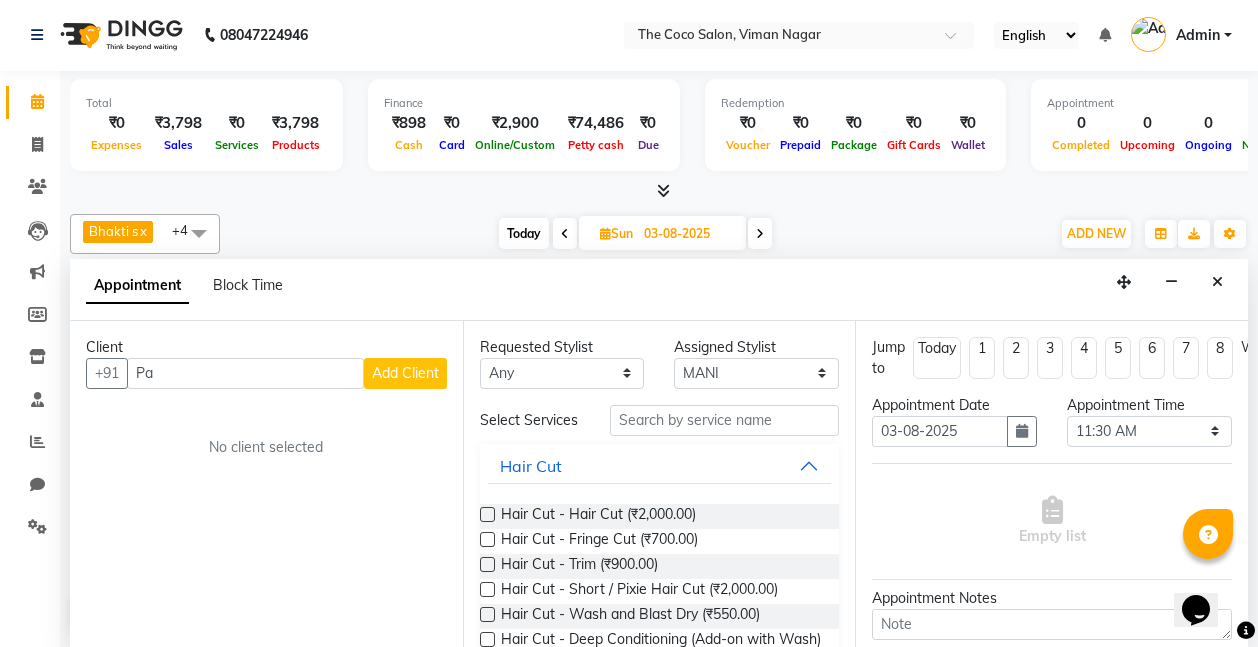 type on "P" 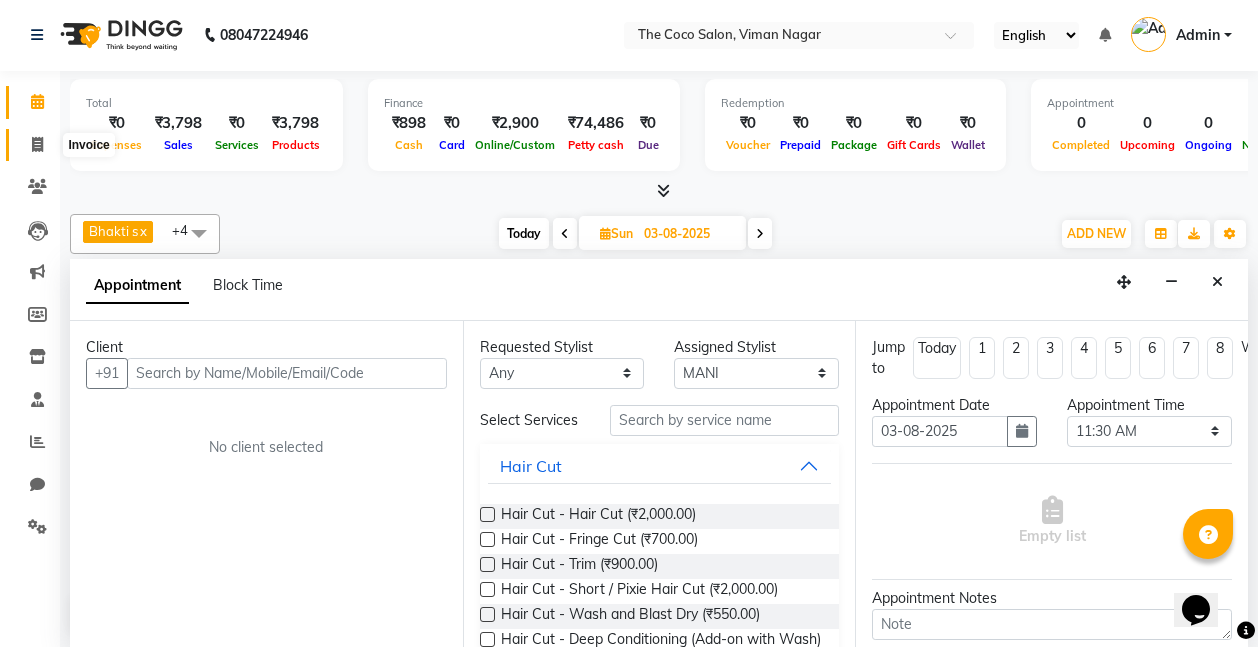 type 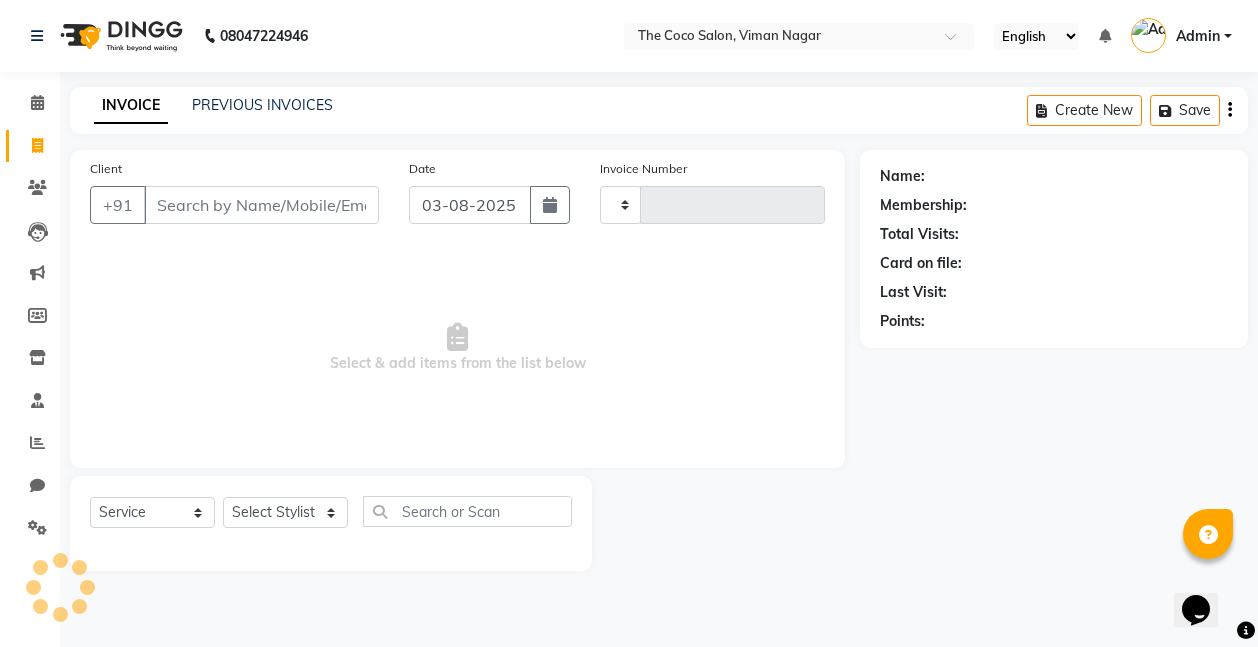 scroll, scrollTop: 0, scrollLeft: 0, axis: both 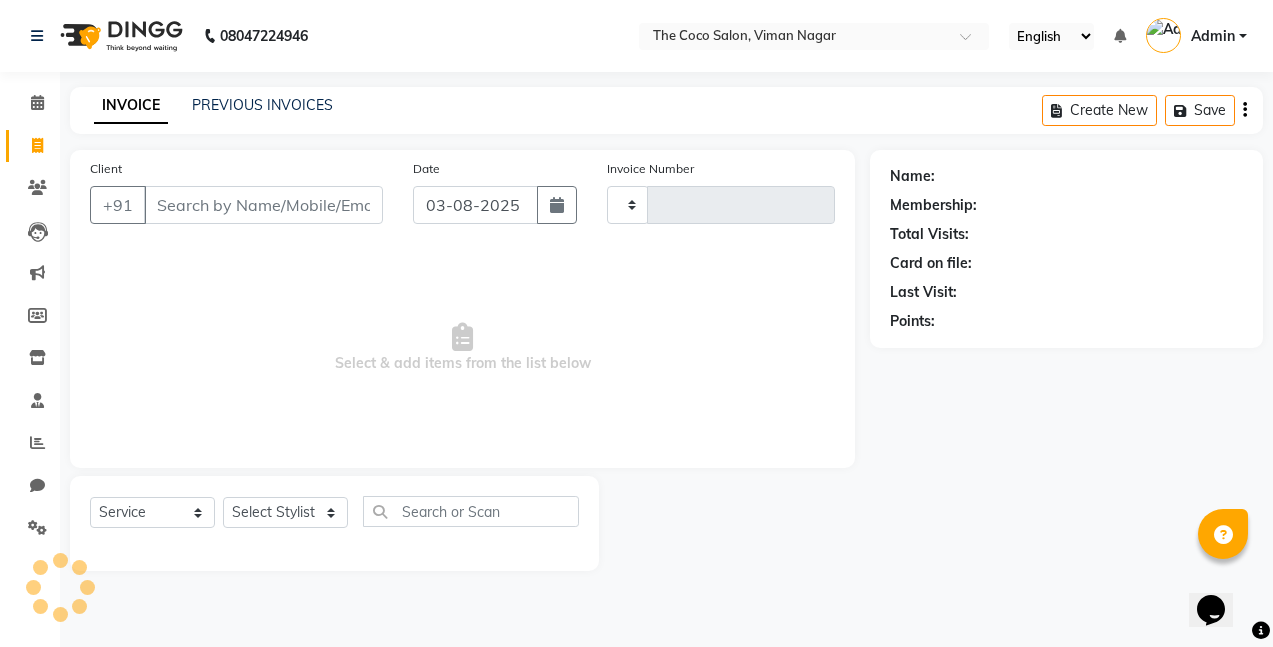 type on "0634" 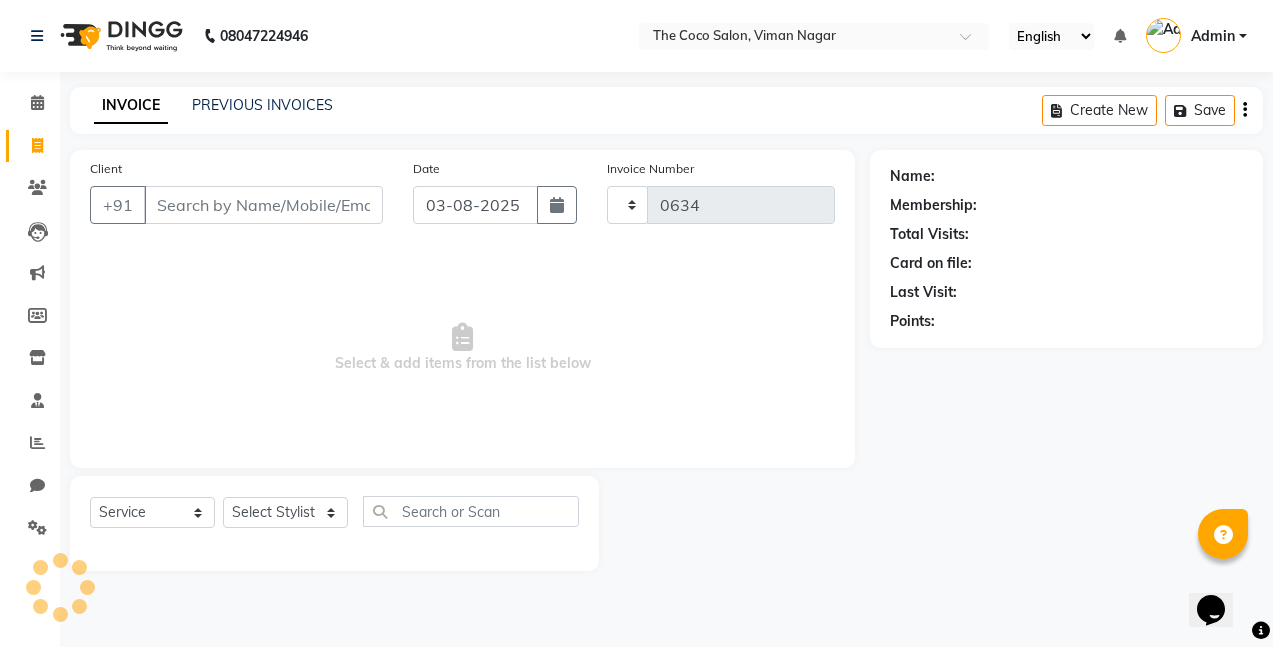 select on "5542" 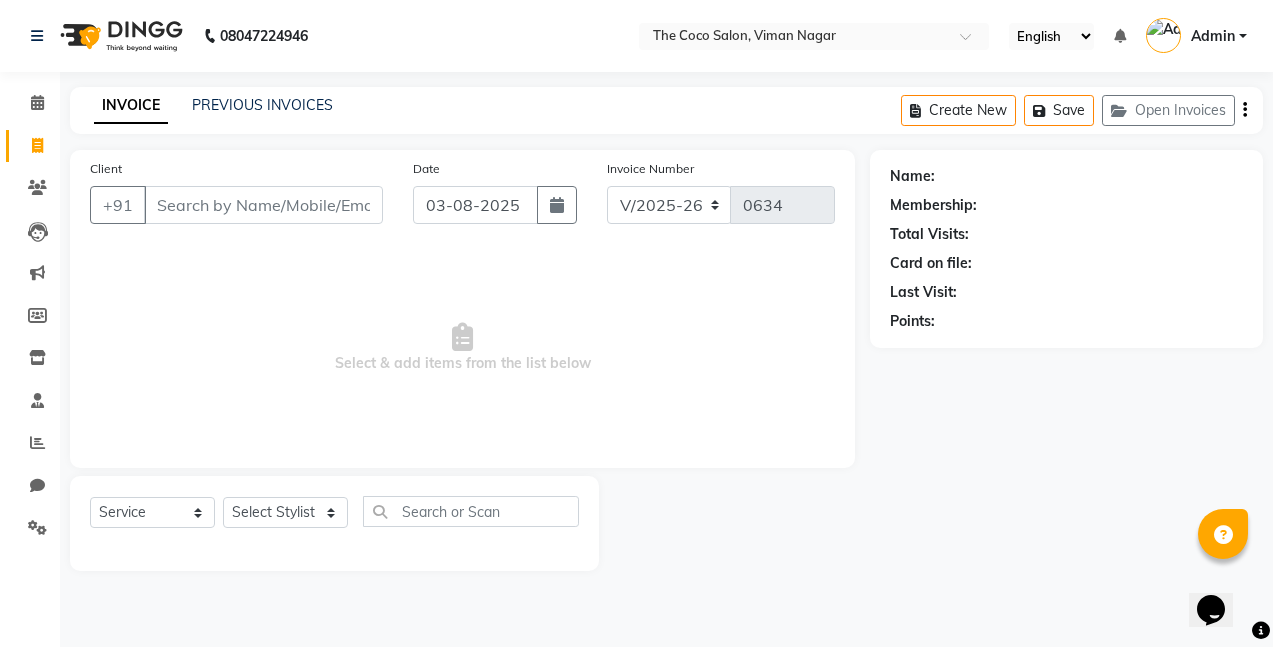 click on "Client" at bounding box center (263, 205) 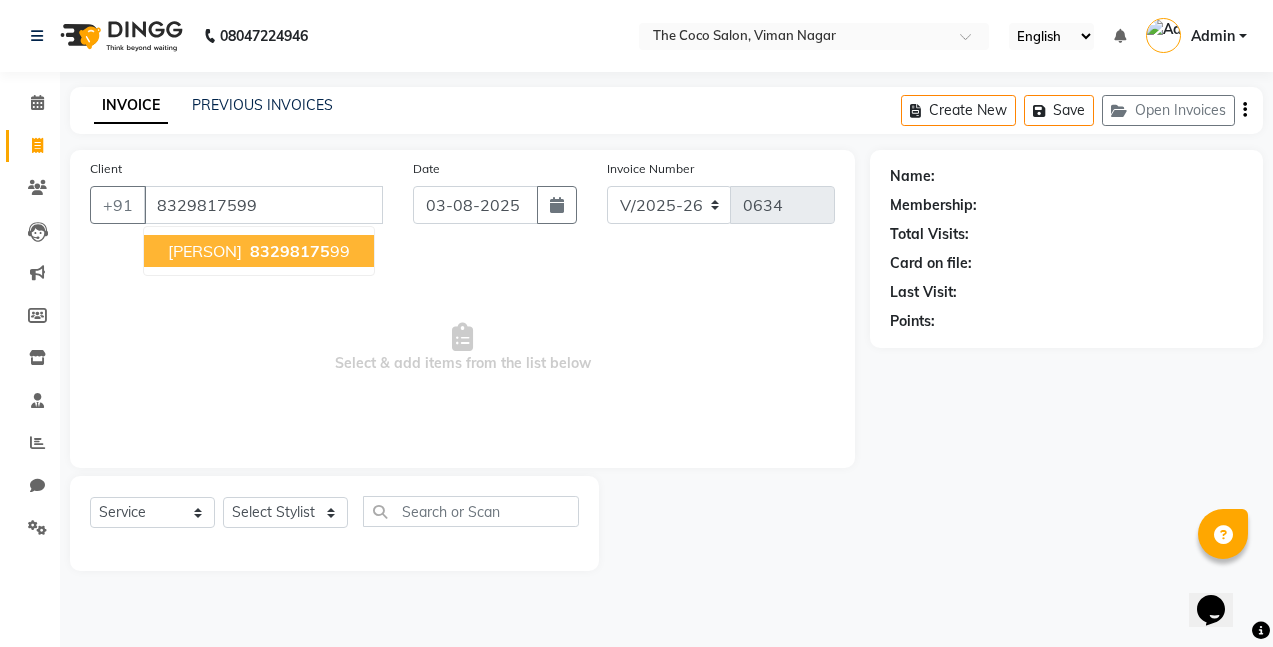 type on "8329817599" 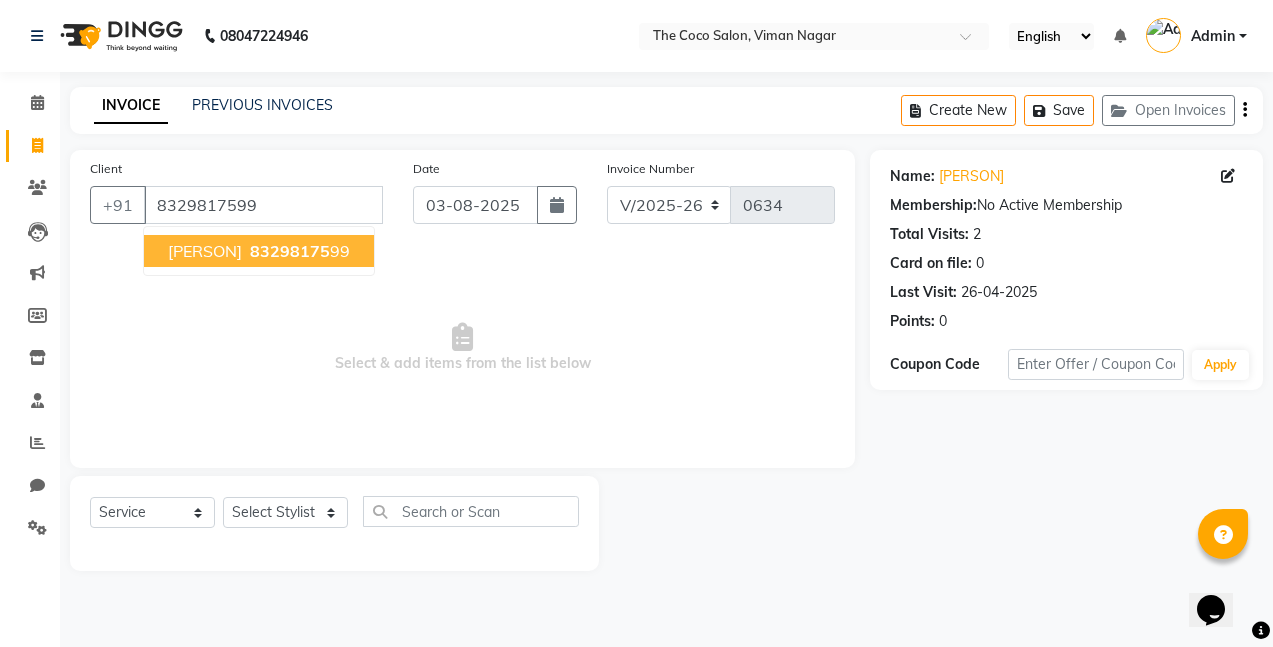 click on "83298175" at bounding box center [290, 251] 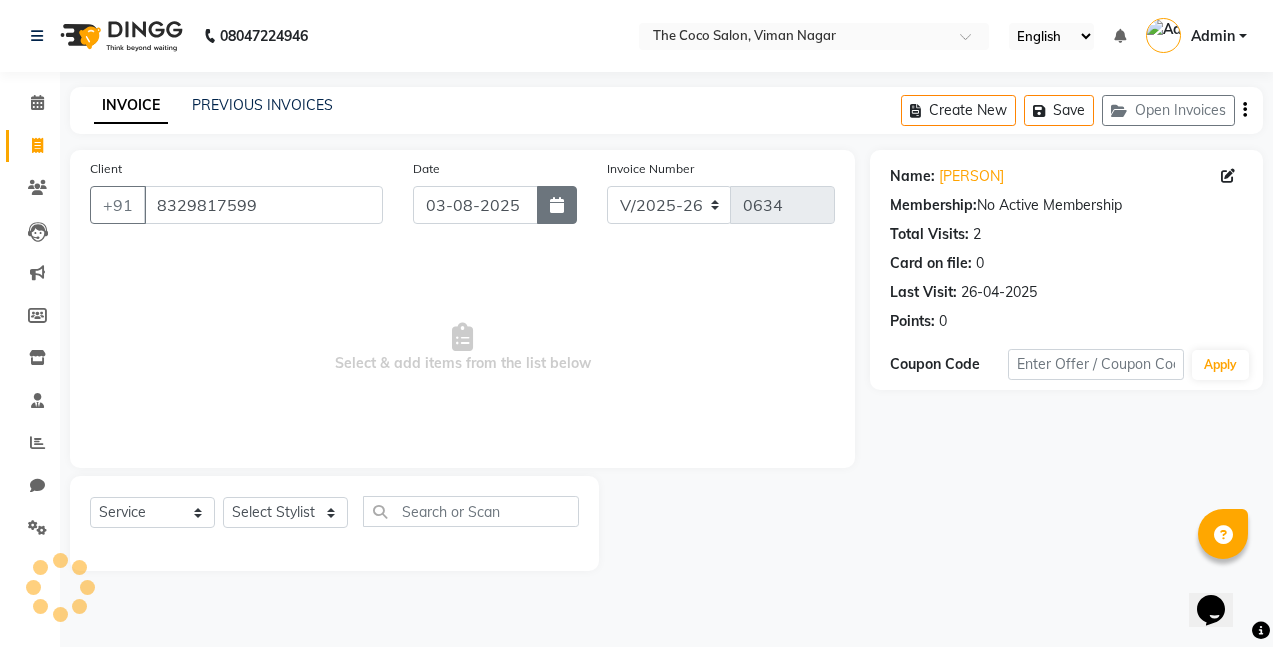 click 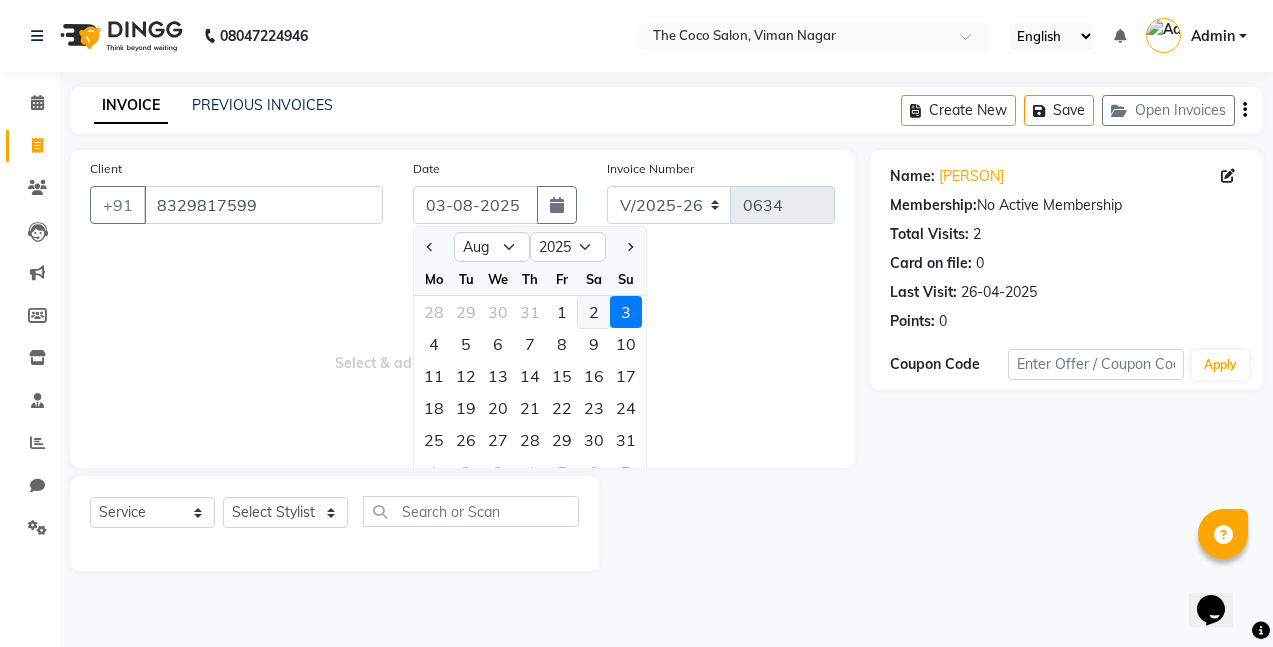 click on "2" 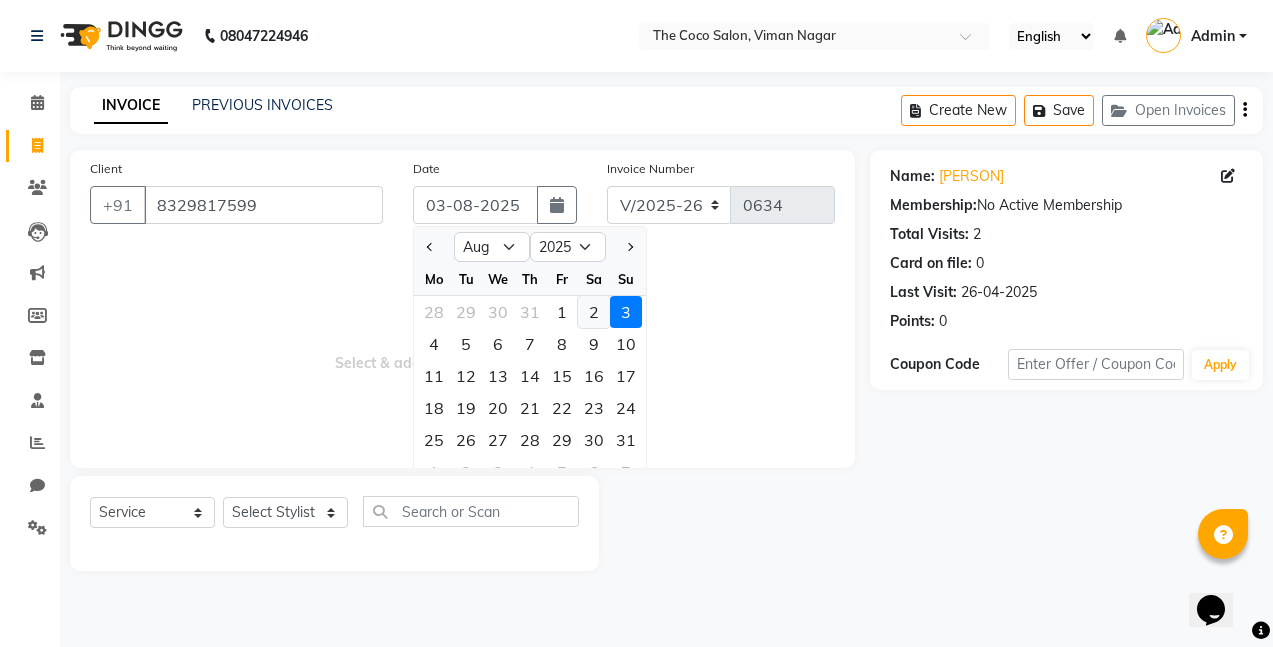 type on "02-08-2025" 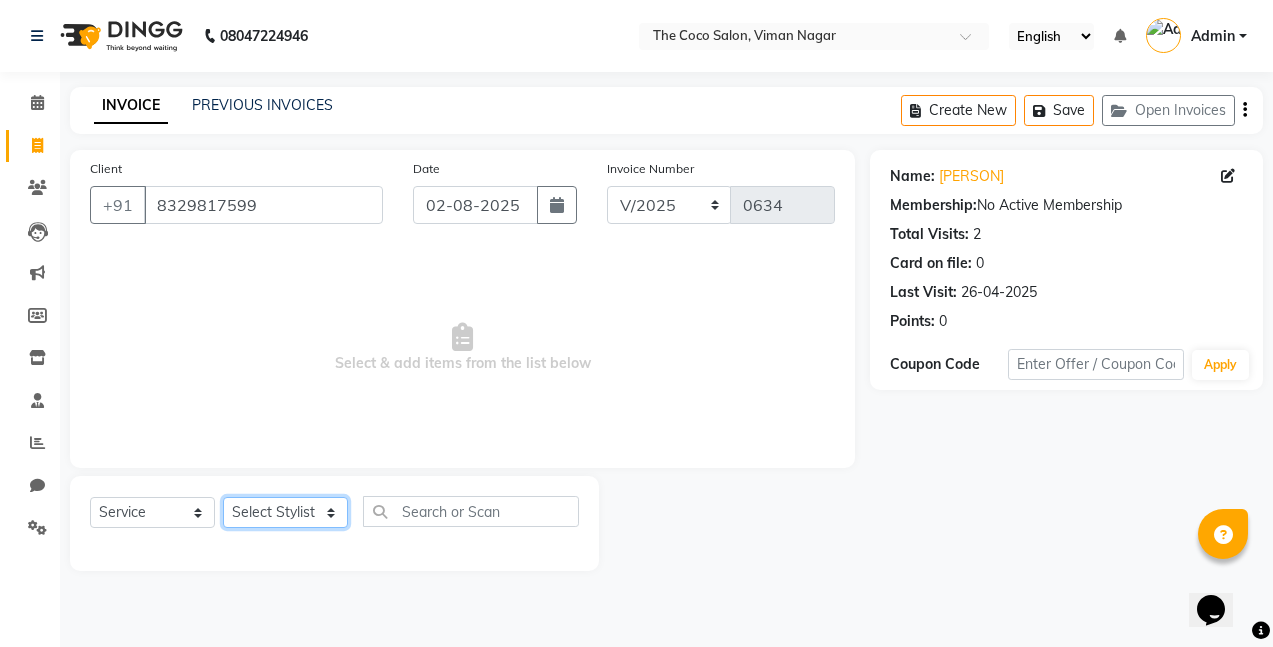 click on "Select Stylist Bhakti s MANI [PERSON] [PERSON] SHWETA" 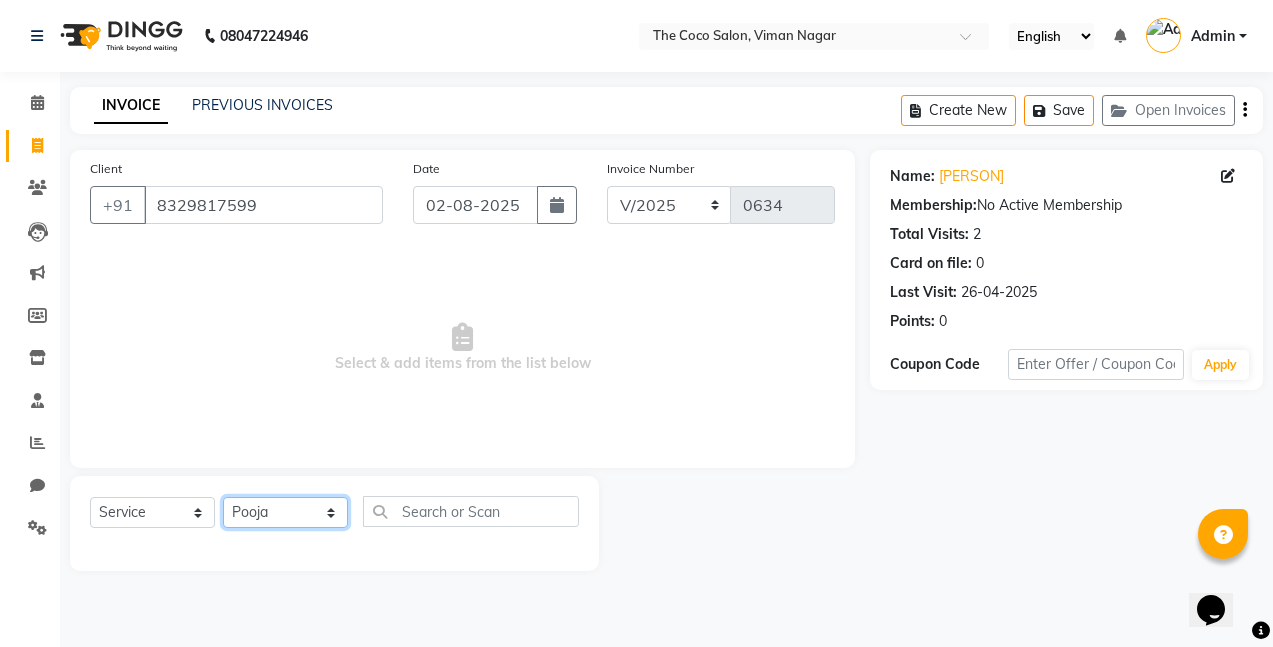 click on "Select Stylist Bhakti s MANI [PERSON] [PERSON] SHWETA" 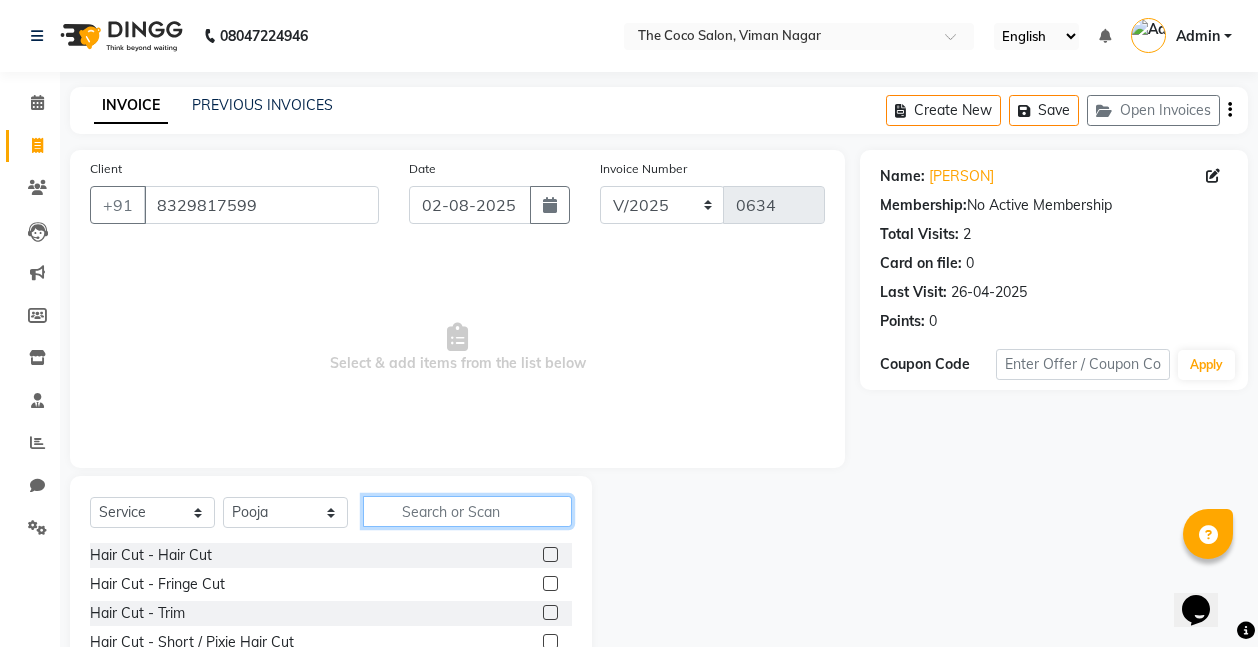 click 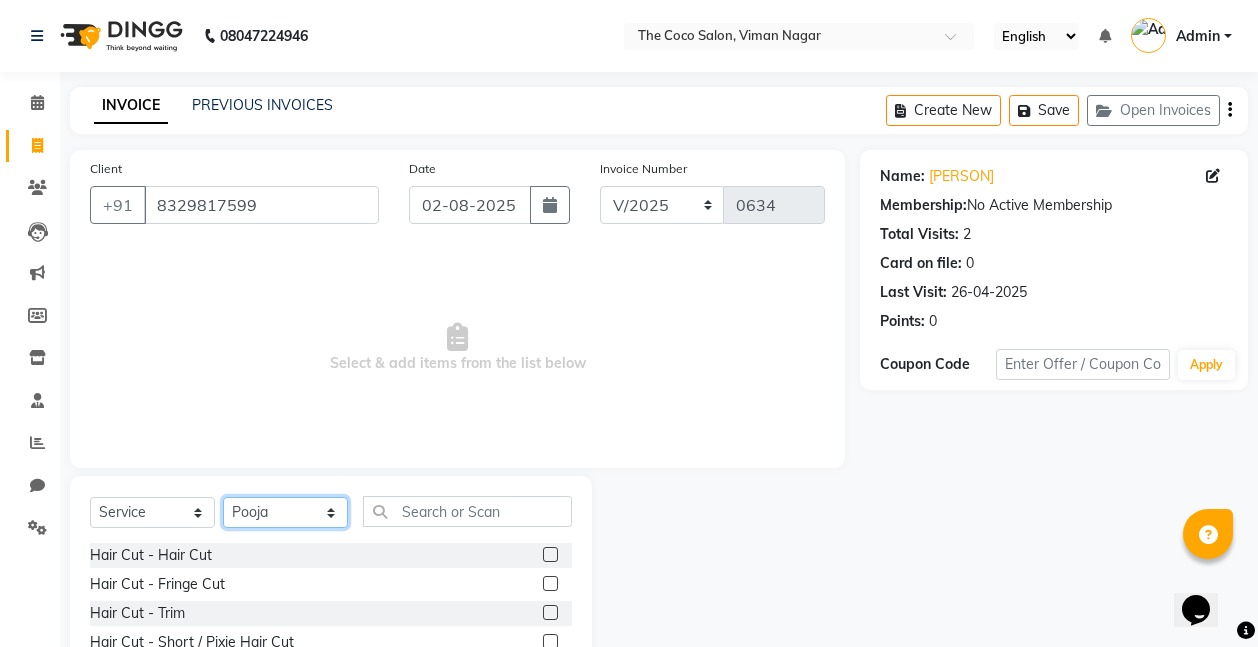 click on "Select Stylist Bhakti s MANI [PERSON] [PERSON] SHWETA" 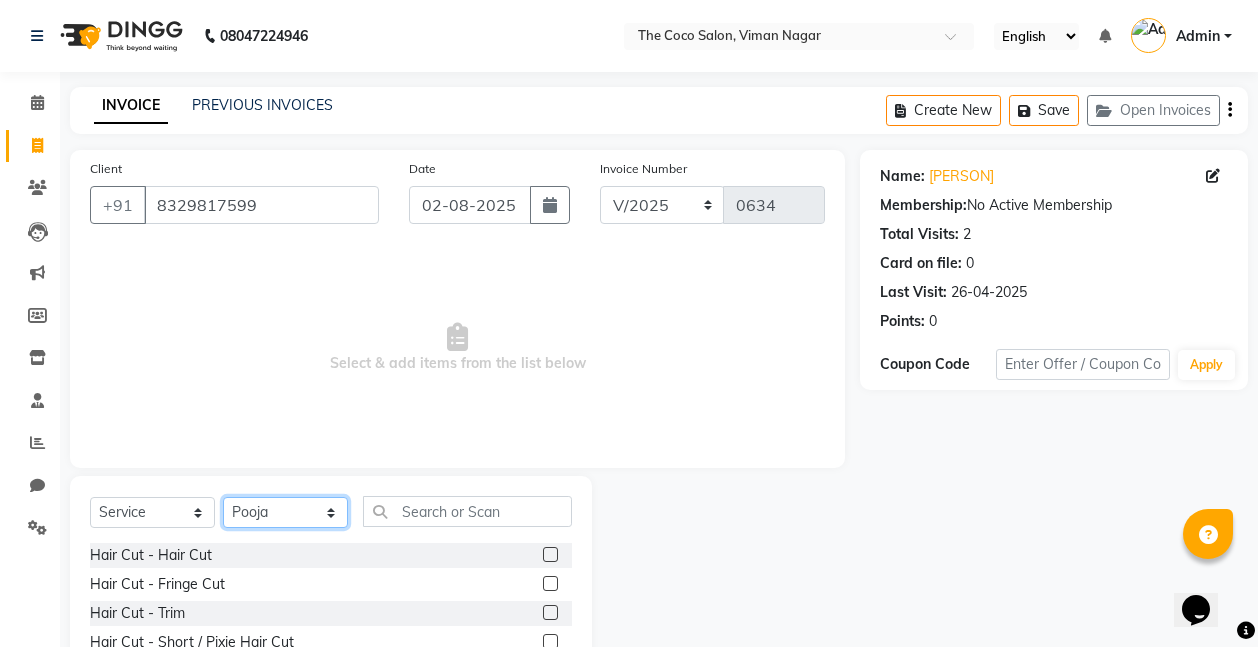 select on "77269" 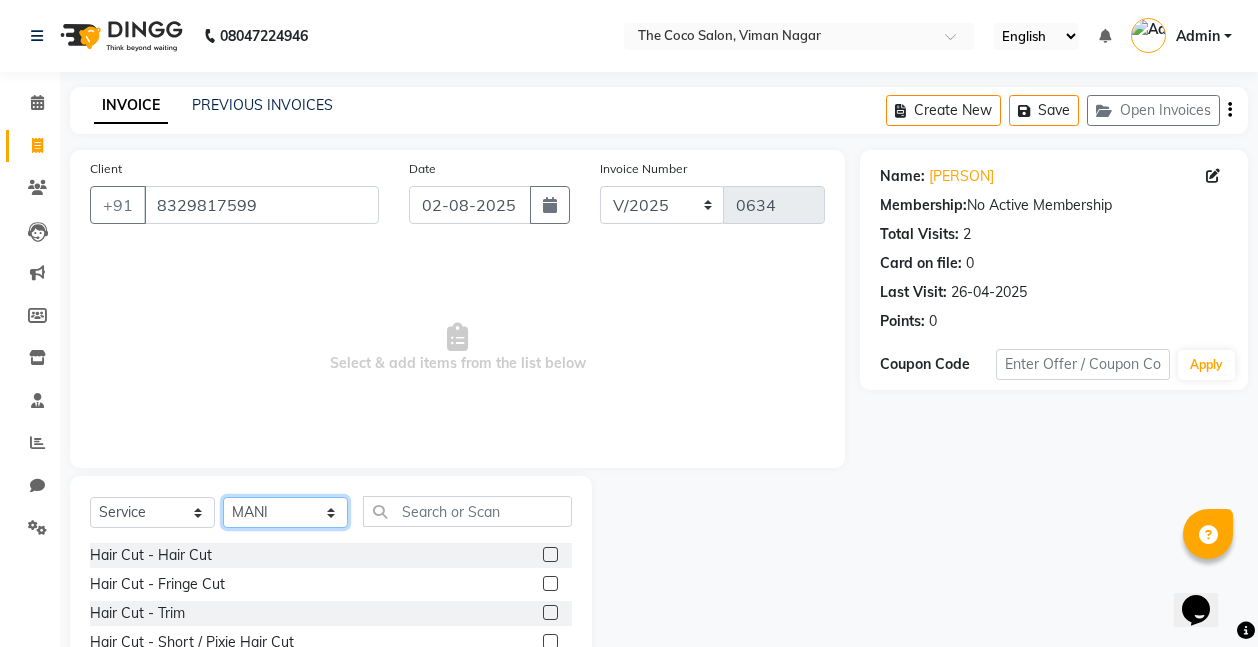 click on "Select Stylist Bhakti s MANI [PERSON] [PERSON] SHWETA" 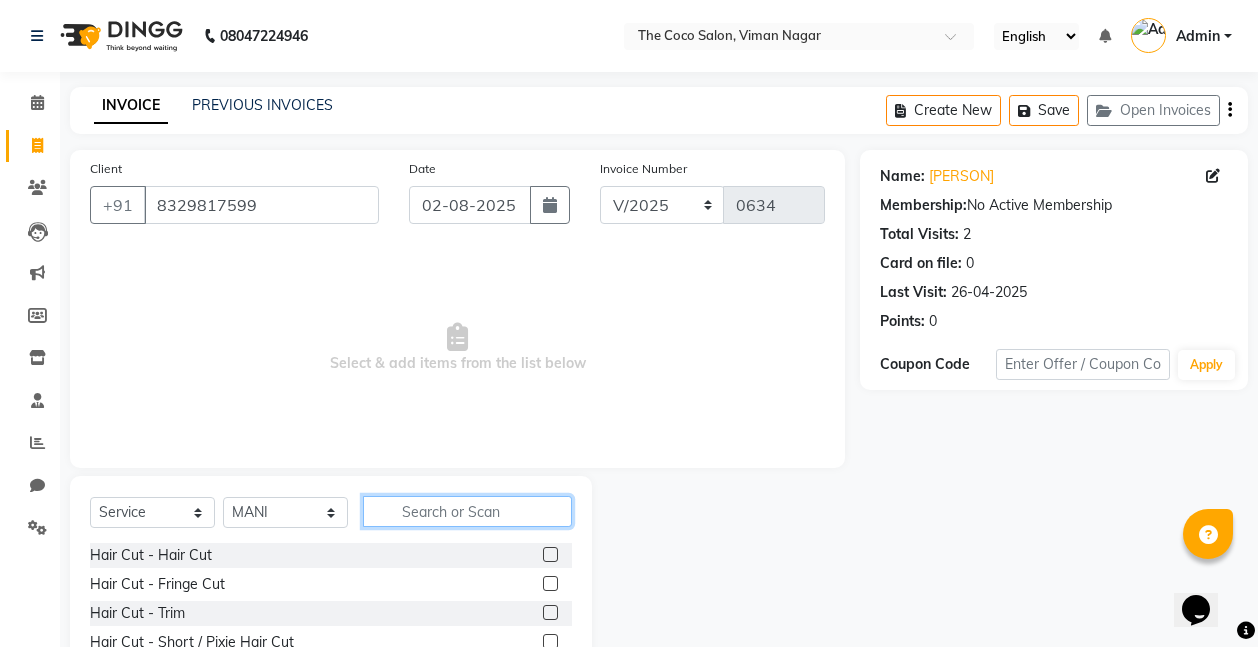 click 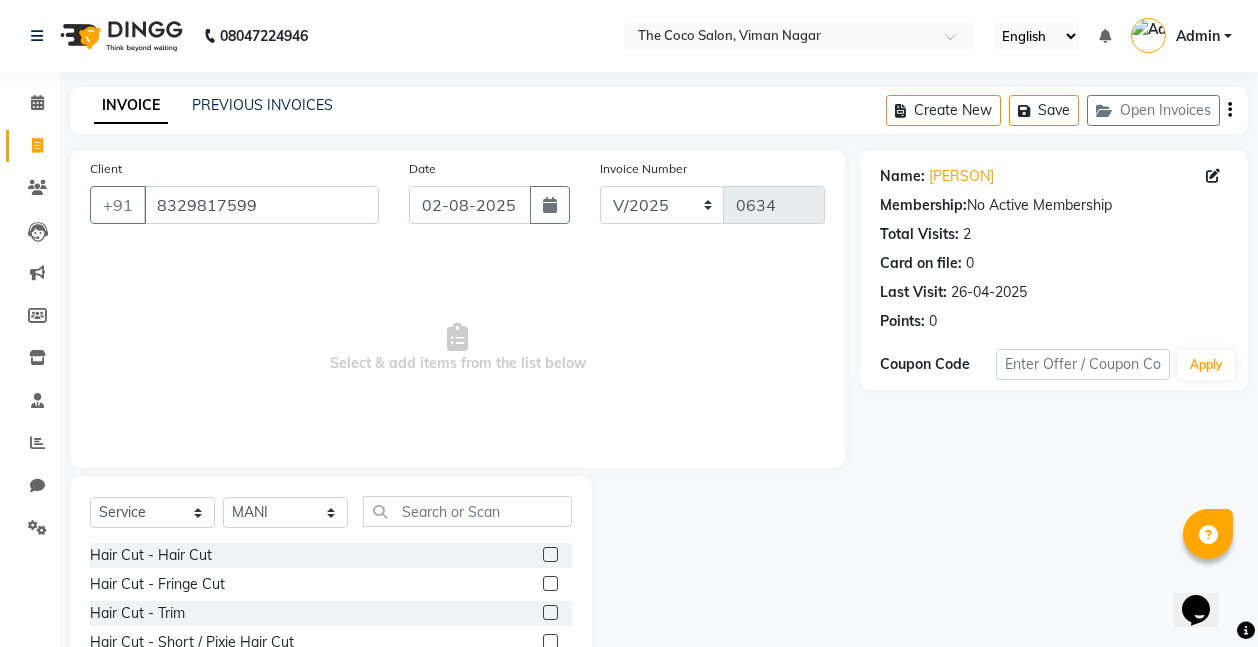 click 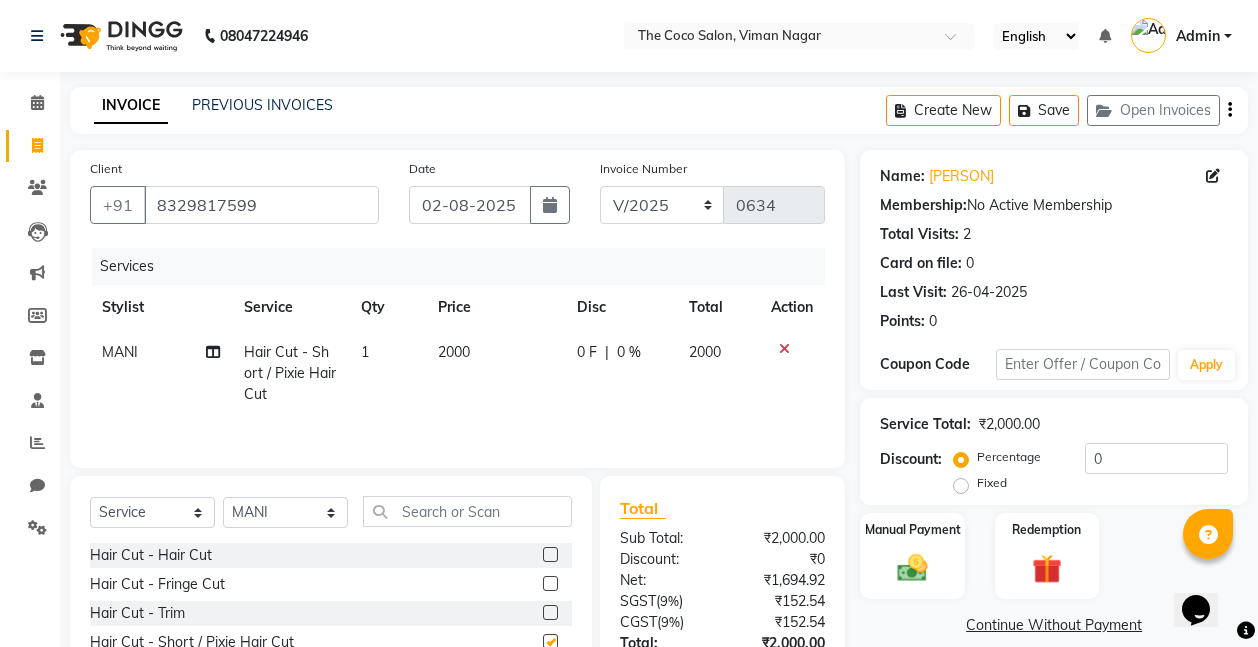 checkbox on "false" 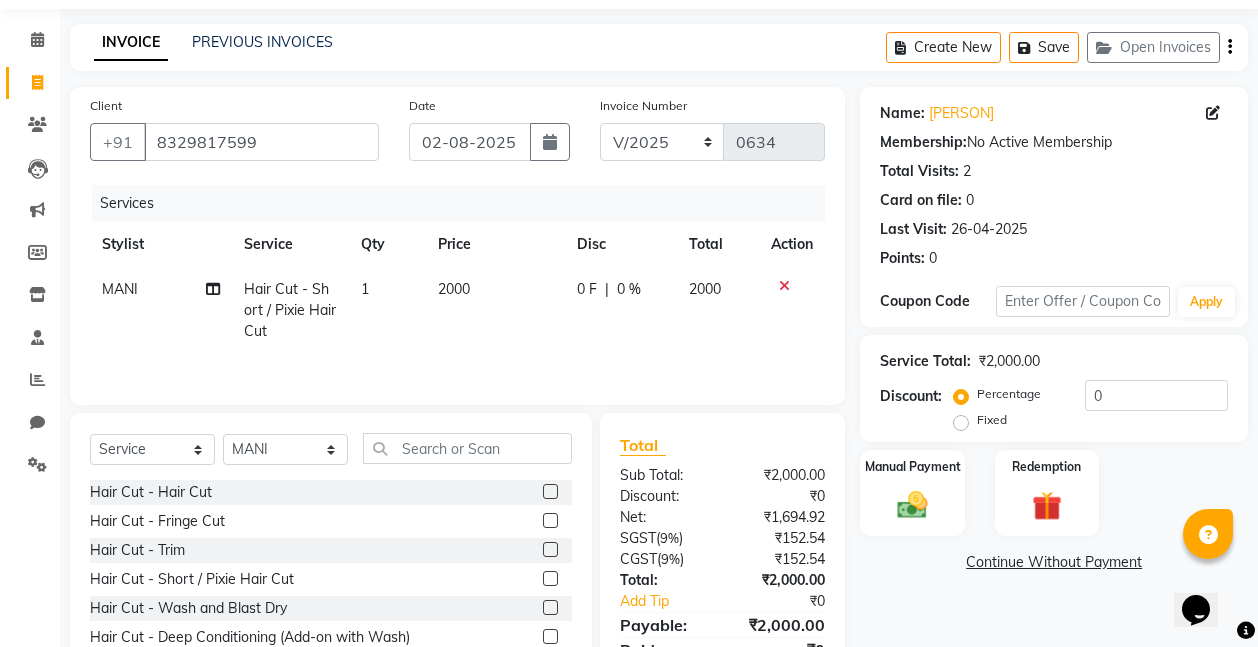 scroll, scrollTop: 154, scrollLeft: 0, axis: vertical 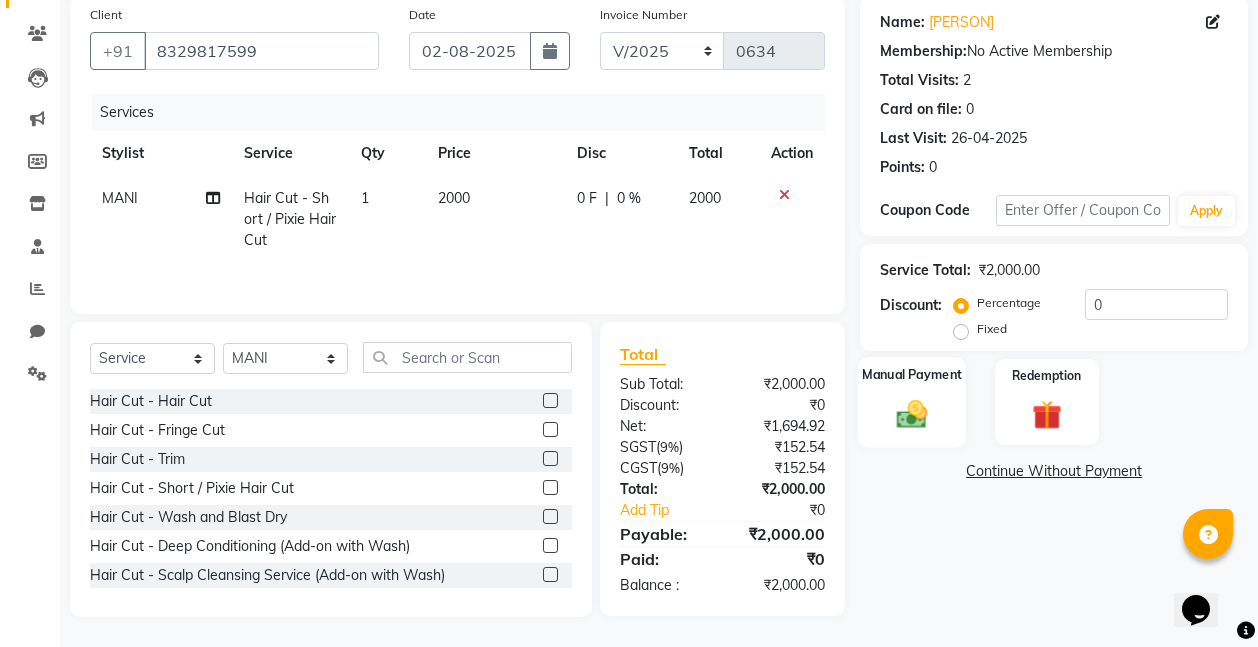 drag, startPoint x: 991, startPoint y: 556, endPoint x: 923, endPoint y: 431, distance: 142.29898 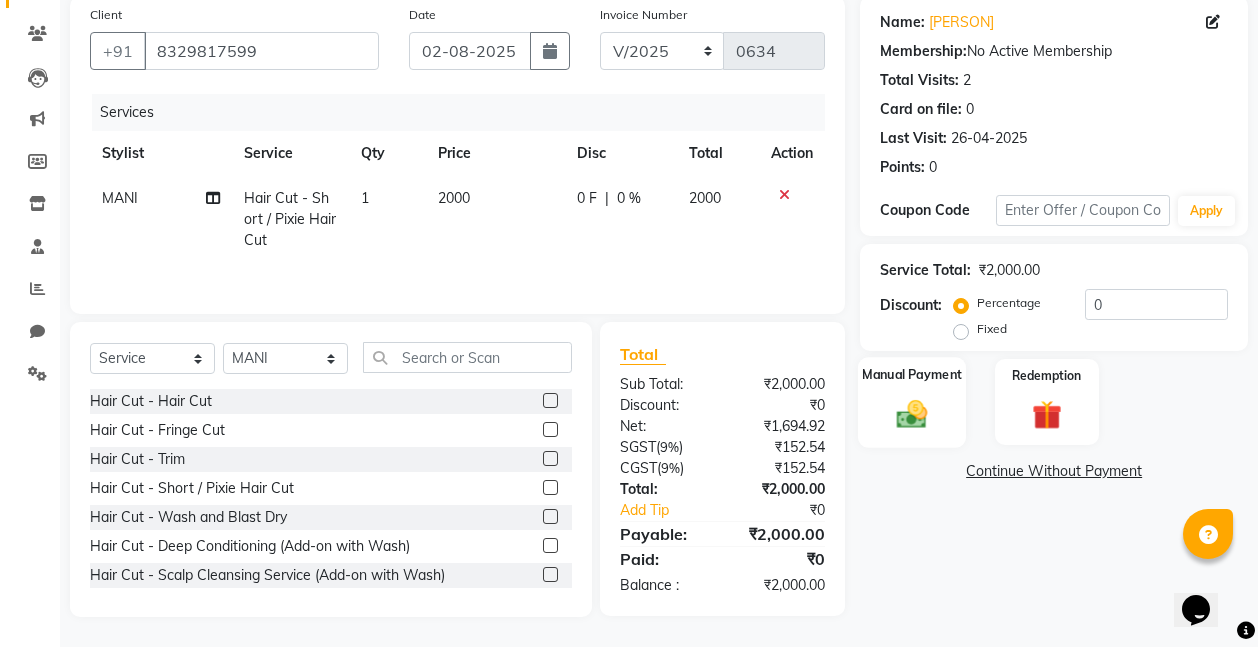 click on "Name: [PERSON] Membership: No Active Membership Total Visits: 2 Card on file: 0 Last Visit: 26-04-2025 Points: 0 Coupon Code Apply Service Total: ₹2,000.00 Discount: Percentage Fixed 0 Manual Payment Redemption Continue Without Payment" 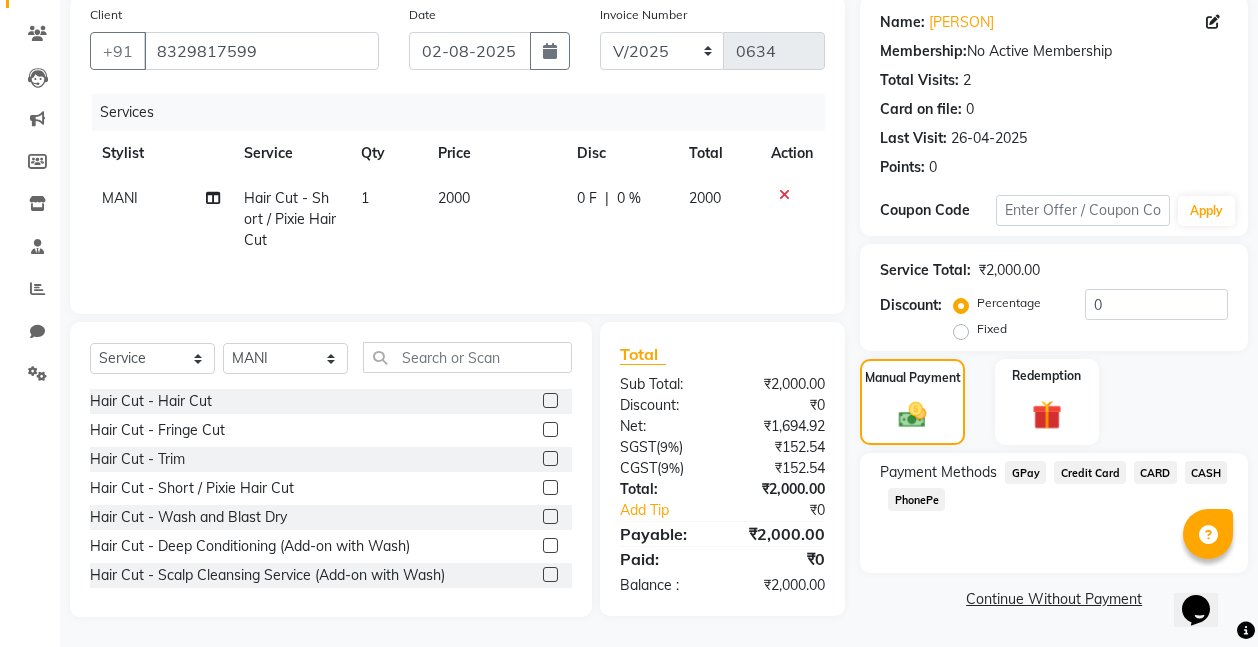 scroll, scrollTop: 0, scrollLeft: 0, axis: both 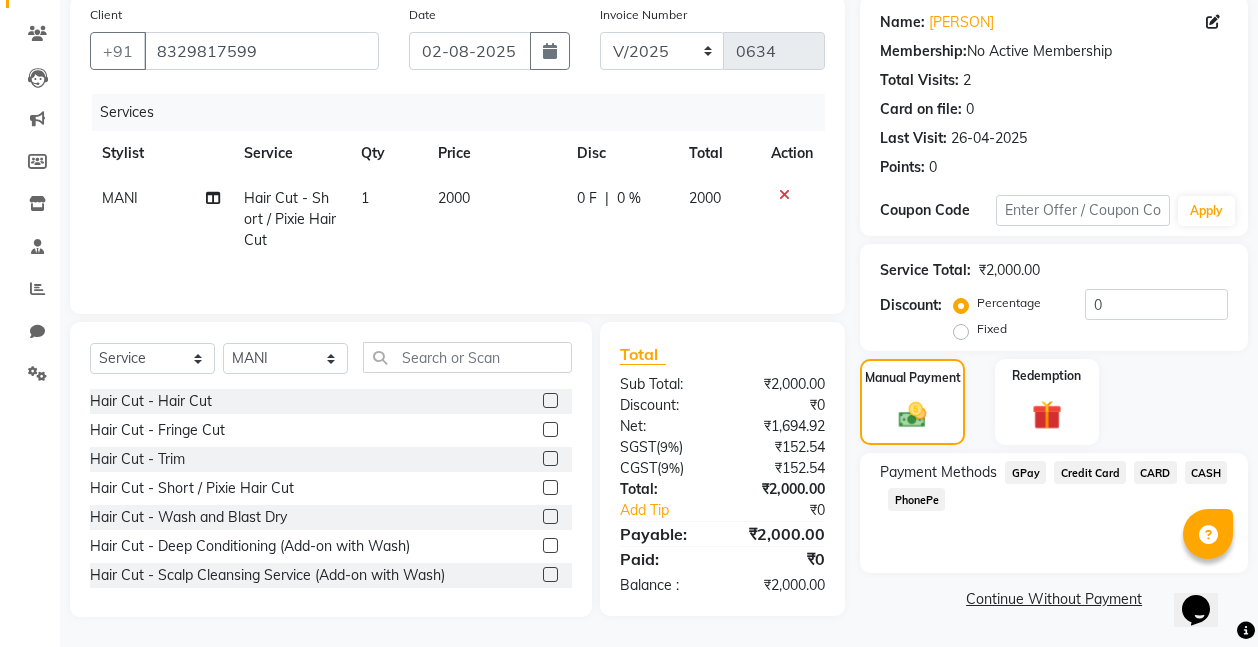 click on "GPay" 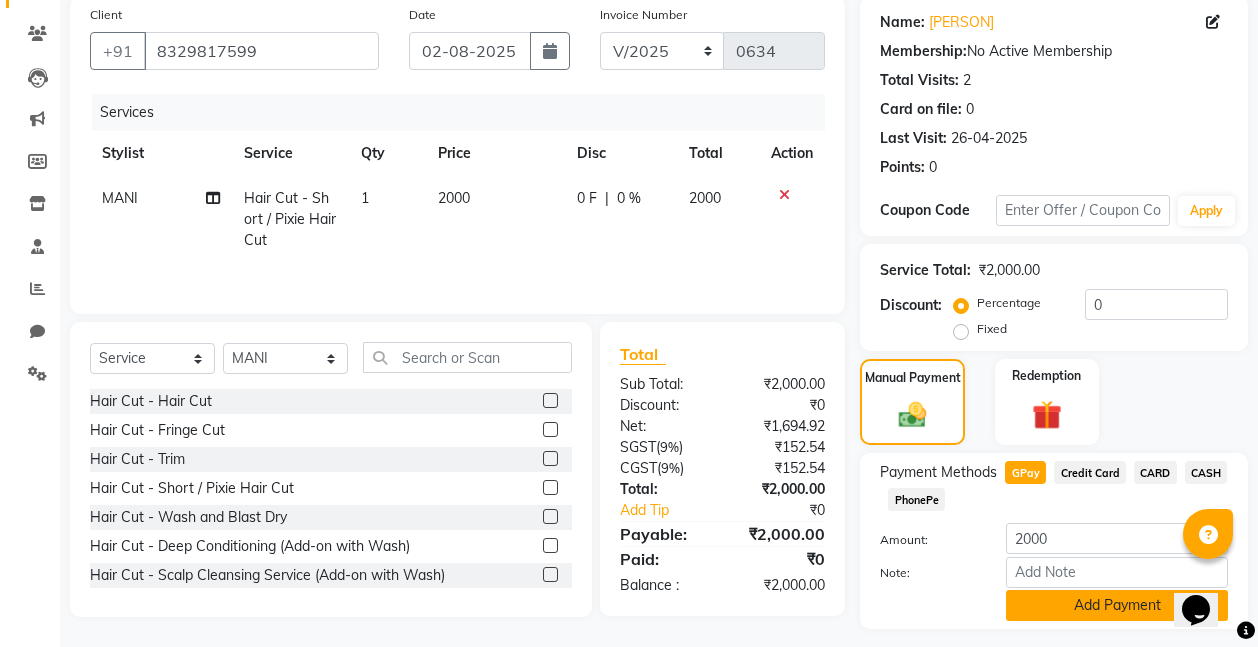 click on "Add Payment" 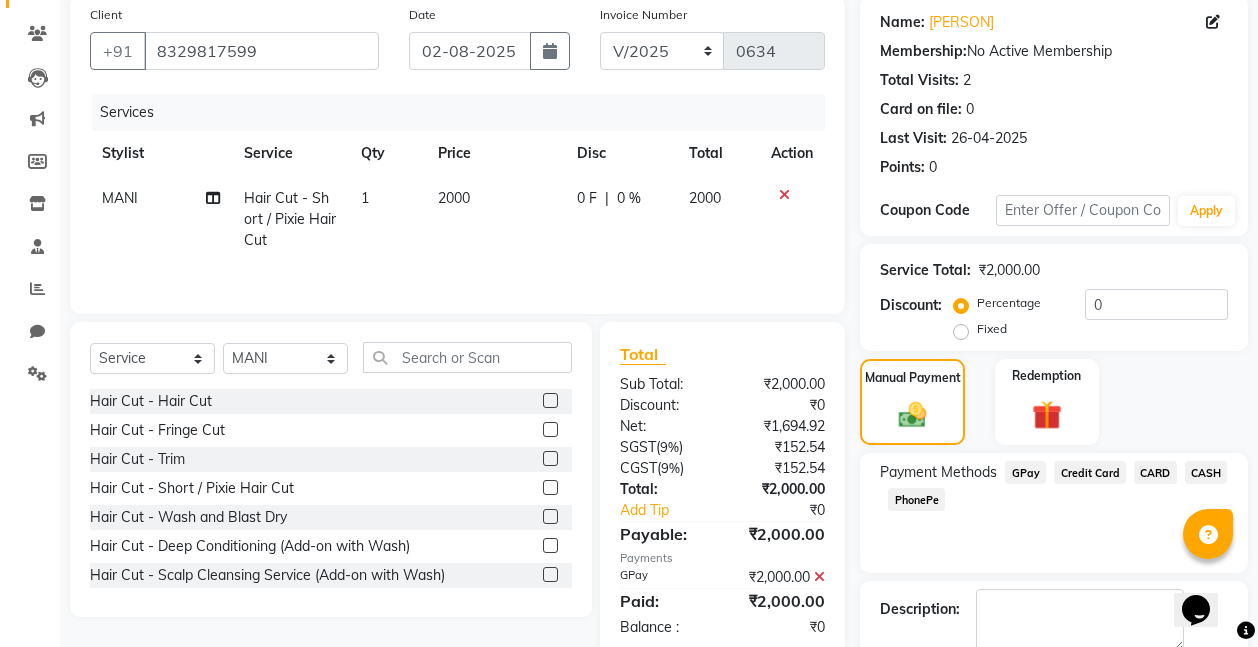 scroll, scrollTop: 264, scrollLeft: 0, axis: vertical 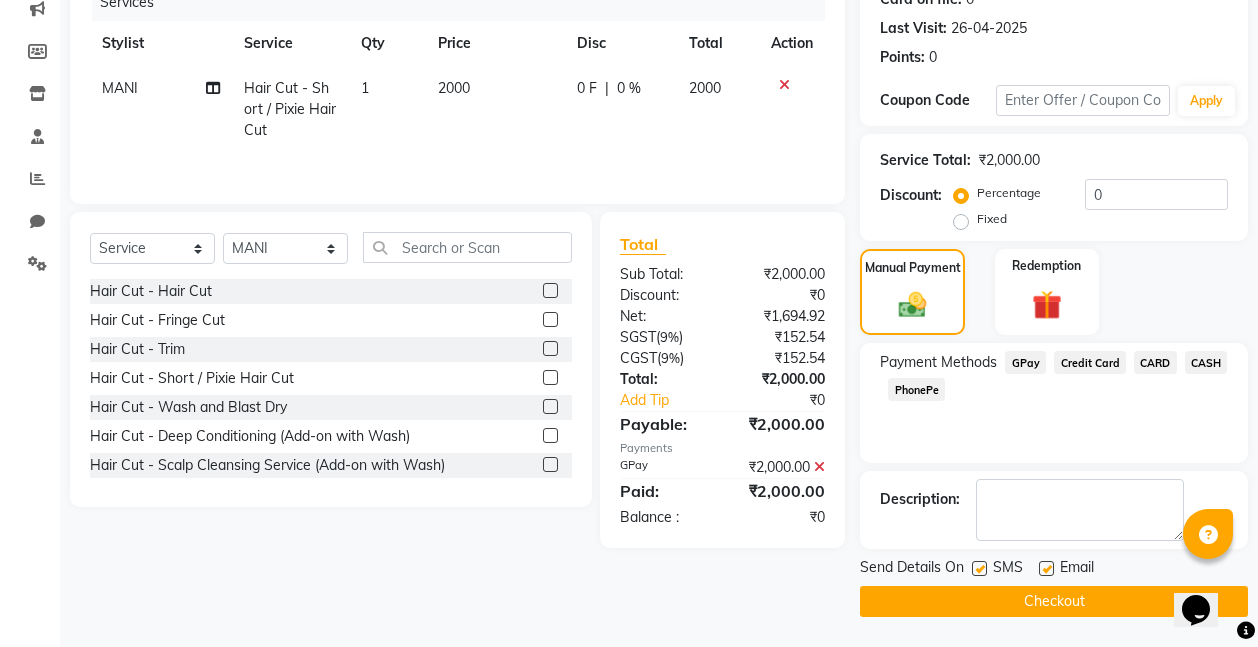 click on "Checkout" 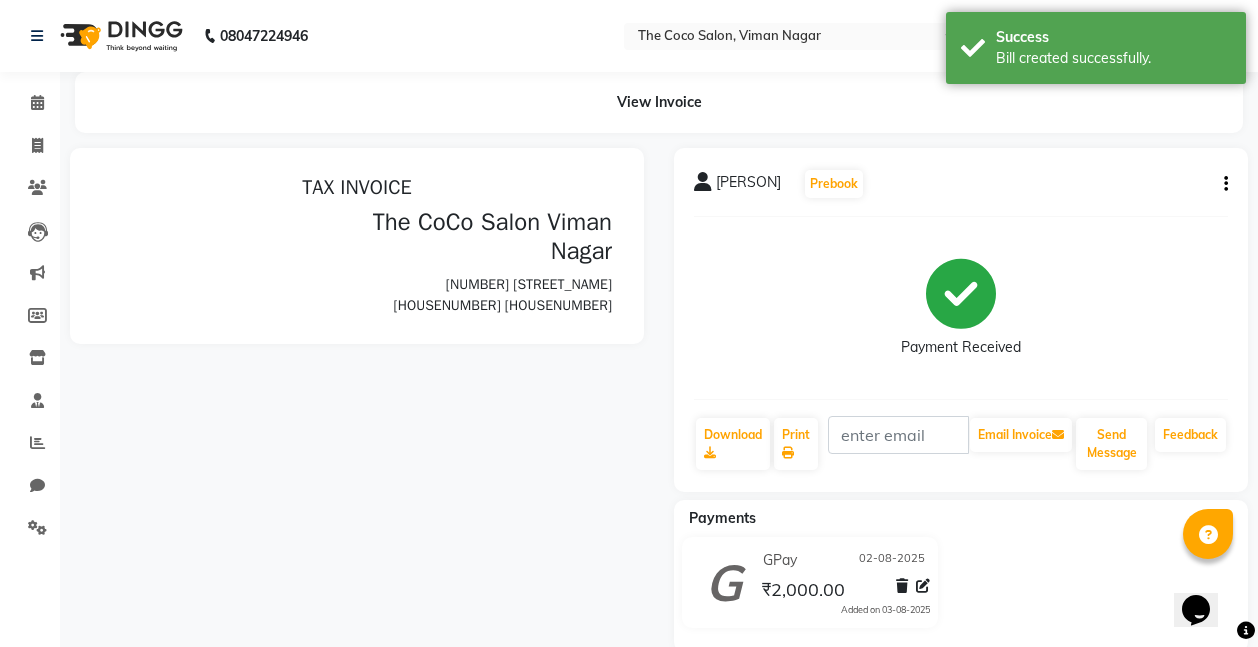 scroll, scrollTop: 0, scrollLeft: 0, axis: both 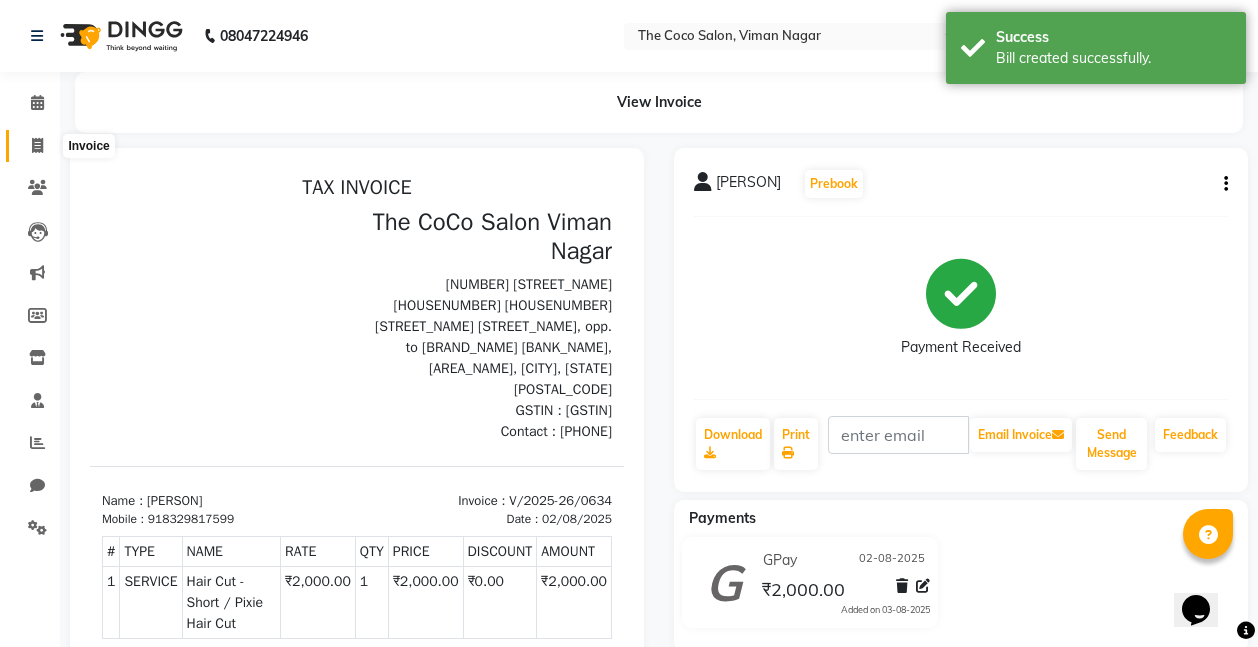 click 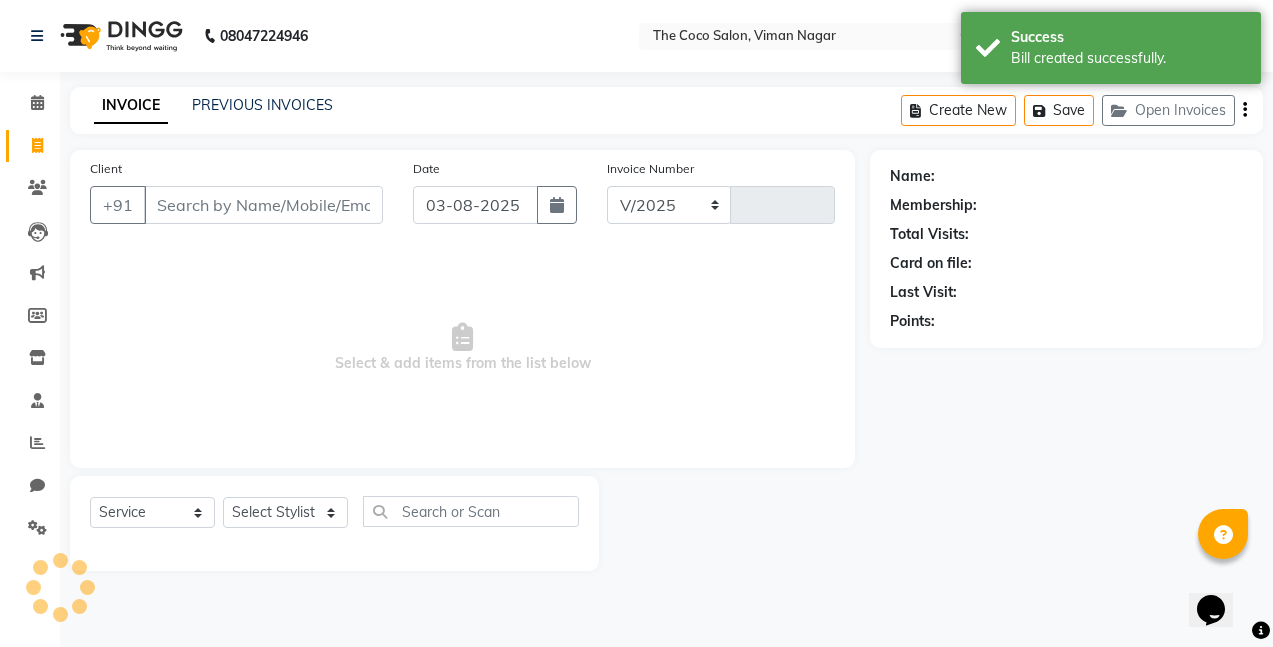 select on "5542" 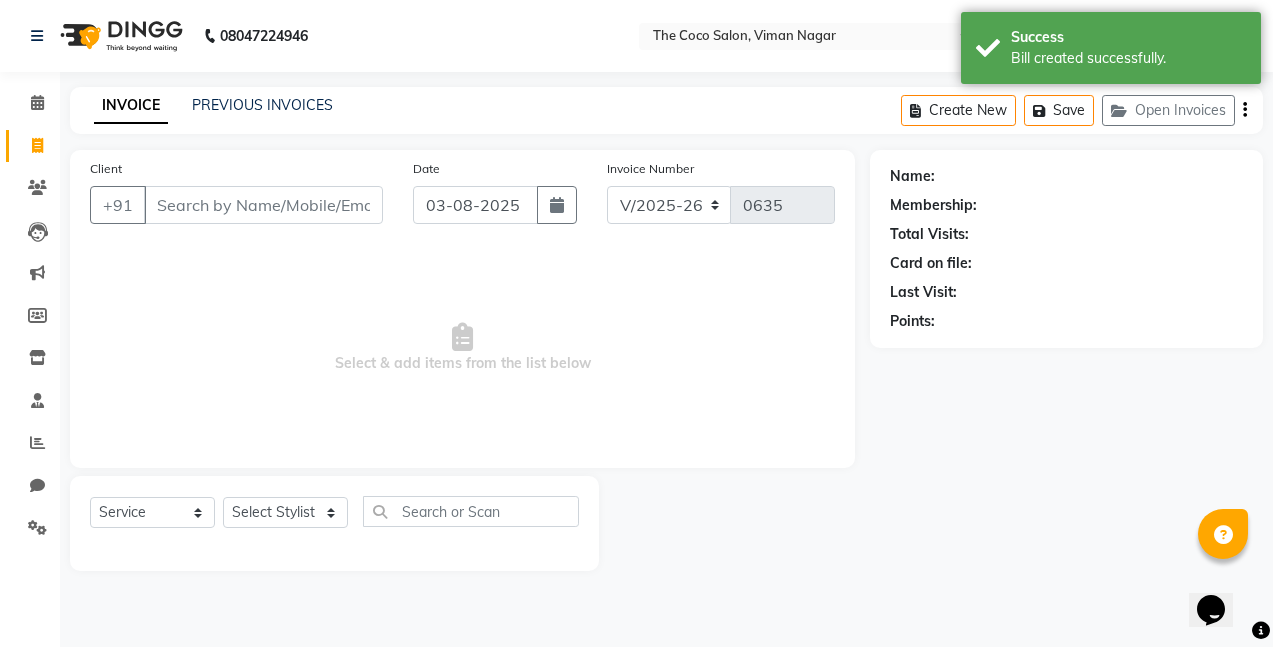click on "Client" at bounding box center (263, 205) 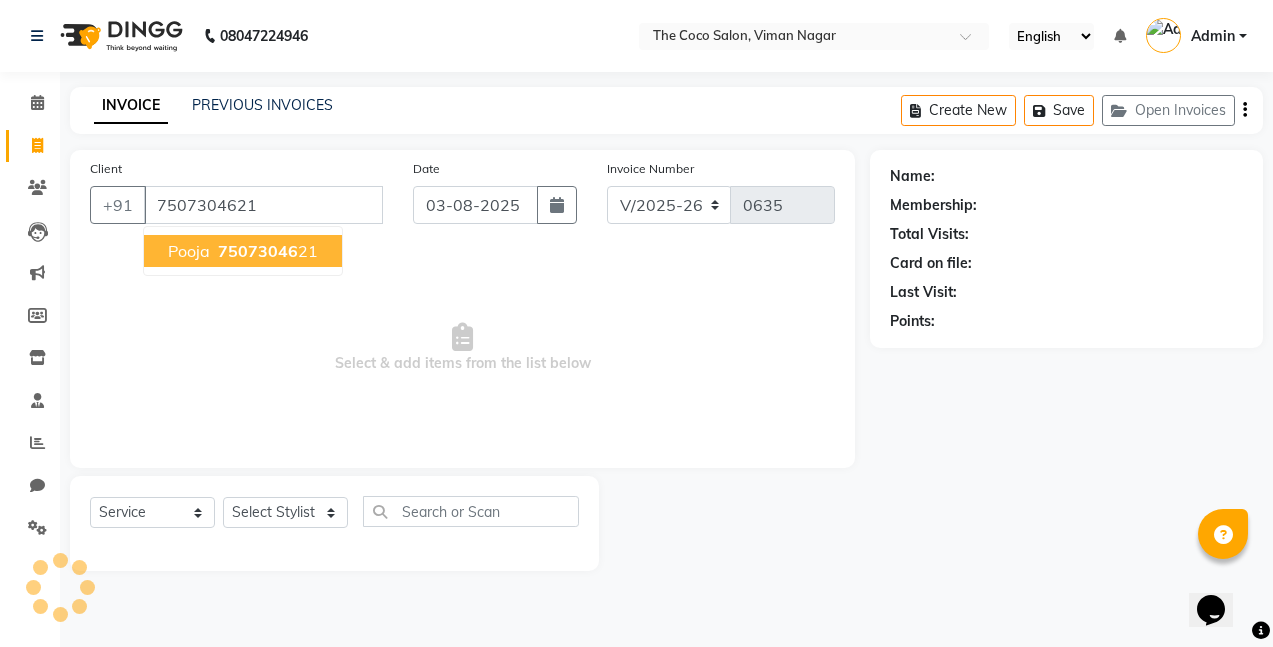 type on "7507304621" 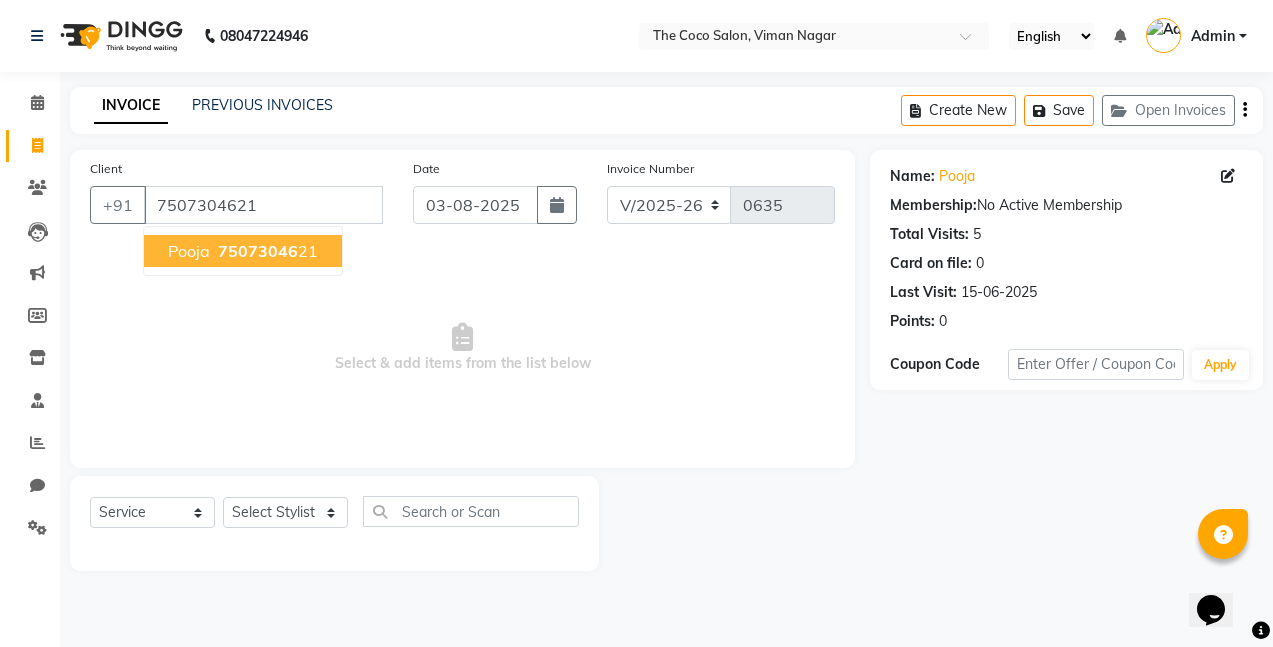 click on "75073046" at bounding box center [258, 251] 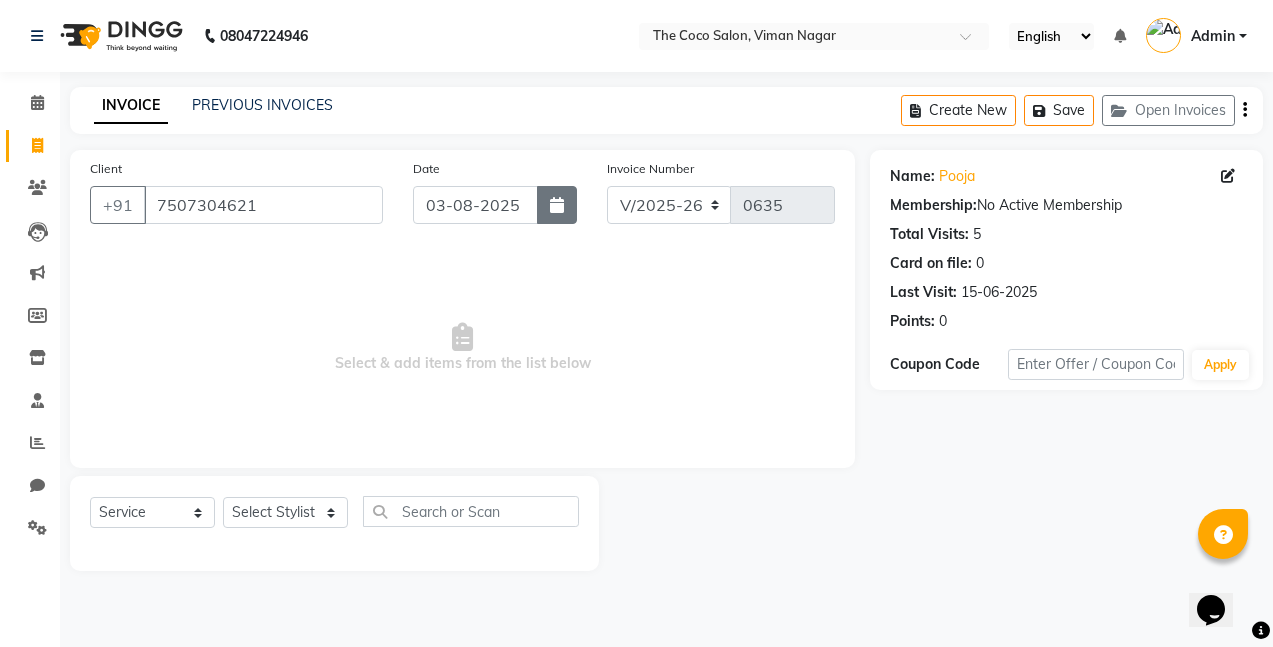 click 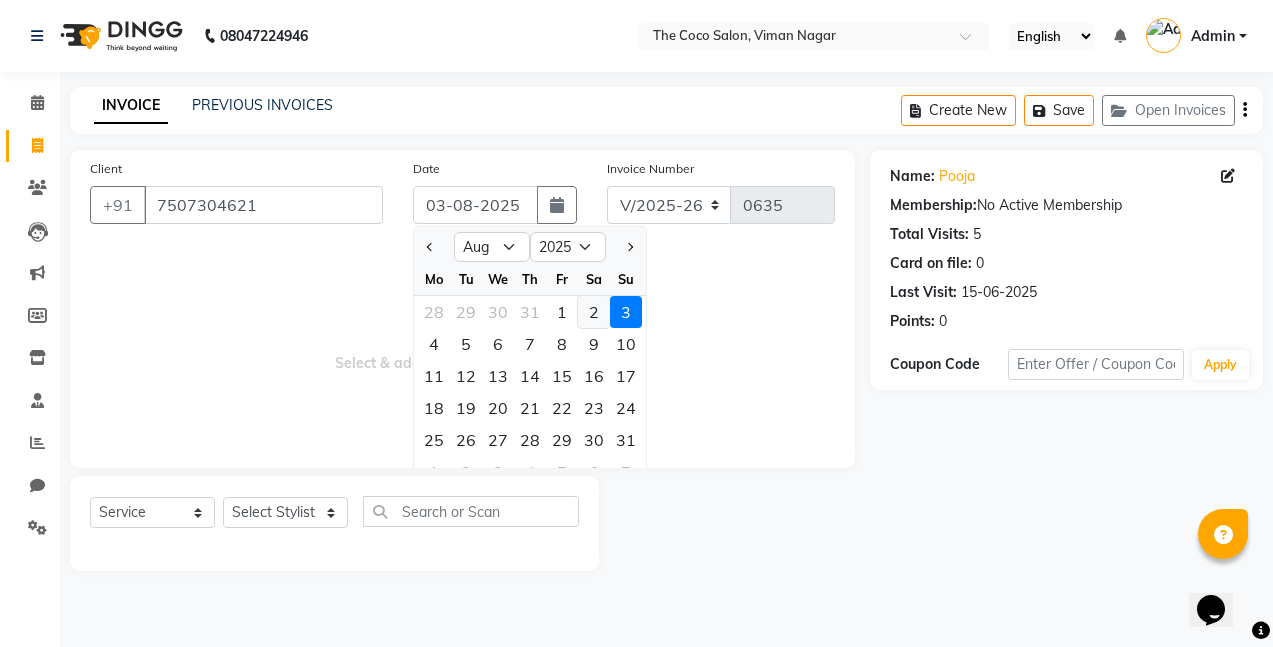 click on "2" 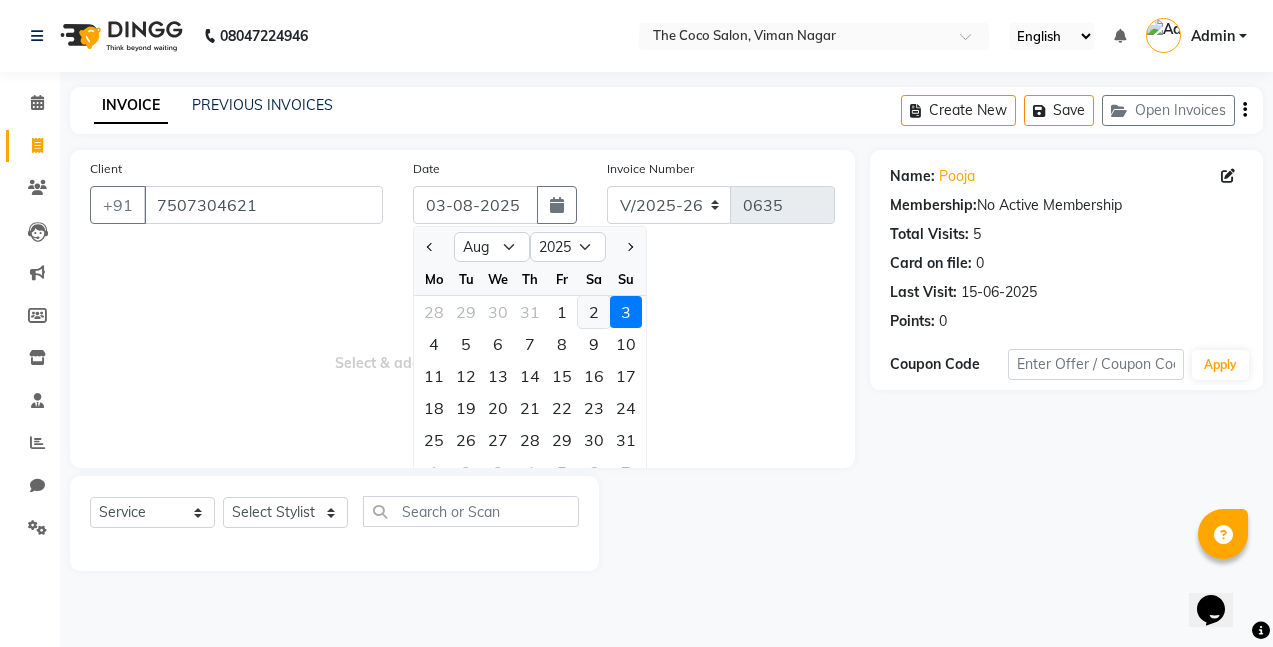 type on "02-08-2025" 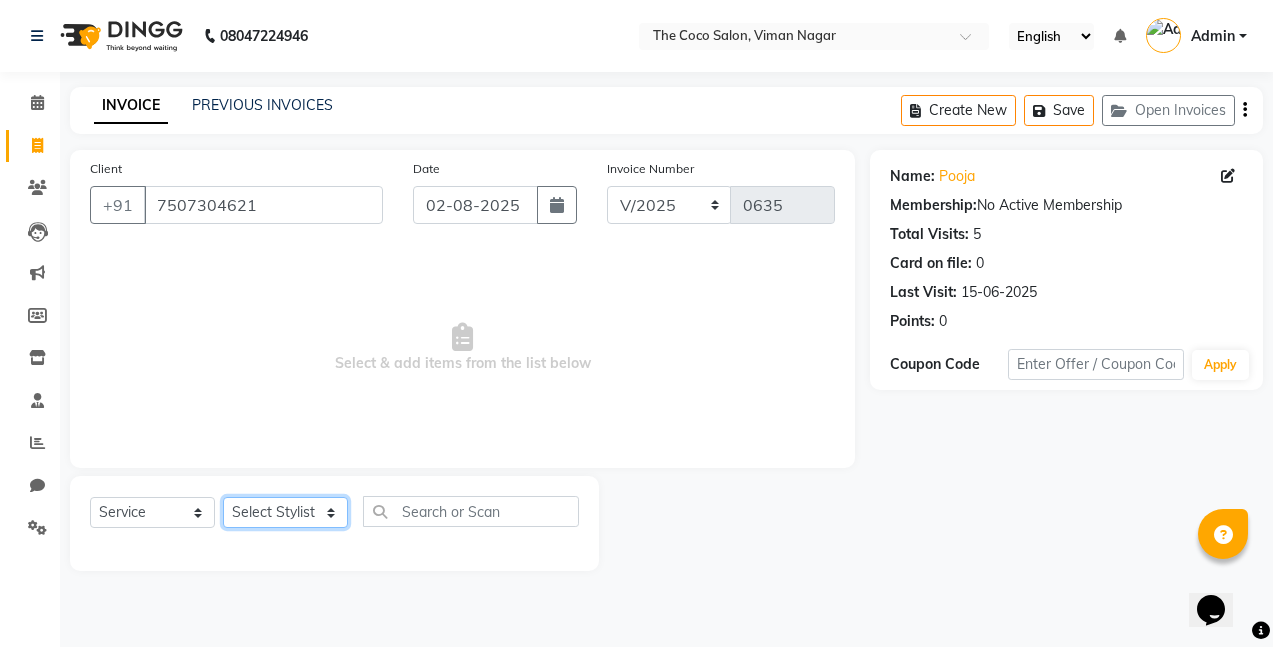 click on "Select Stylist Bhakti s MANI [PERSON] [PERSON] SHWETA" 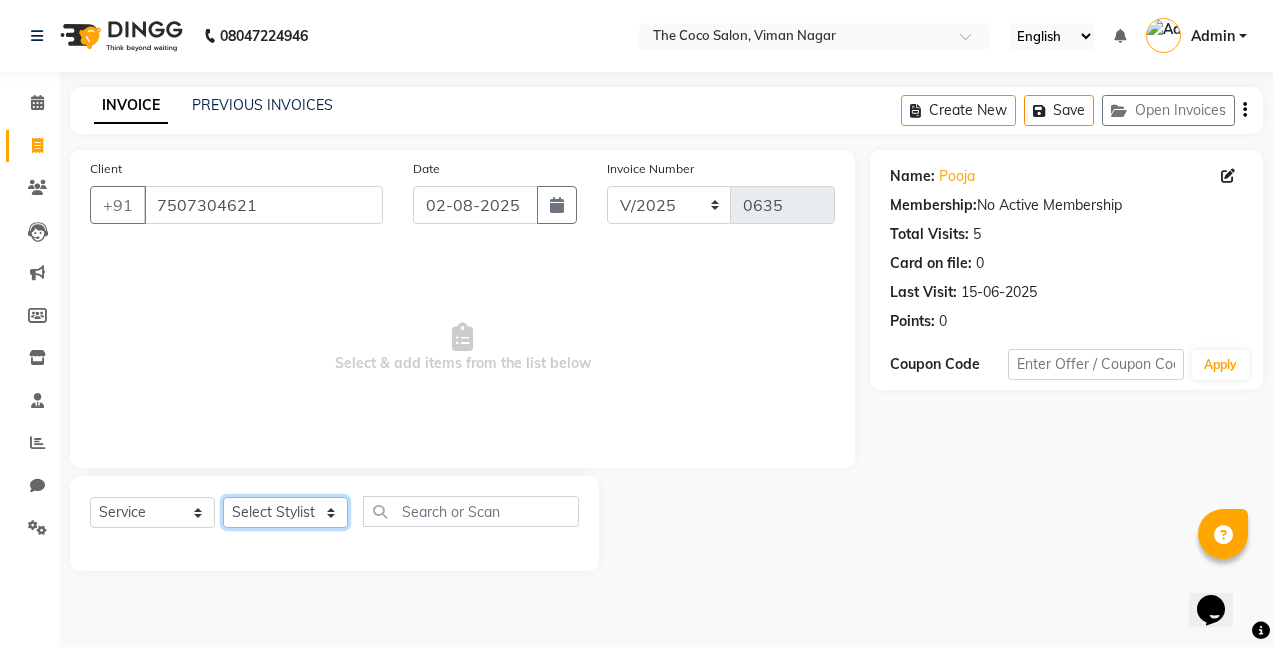 select on "77270" 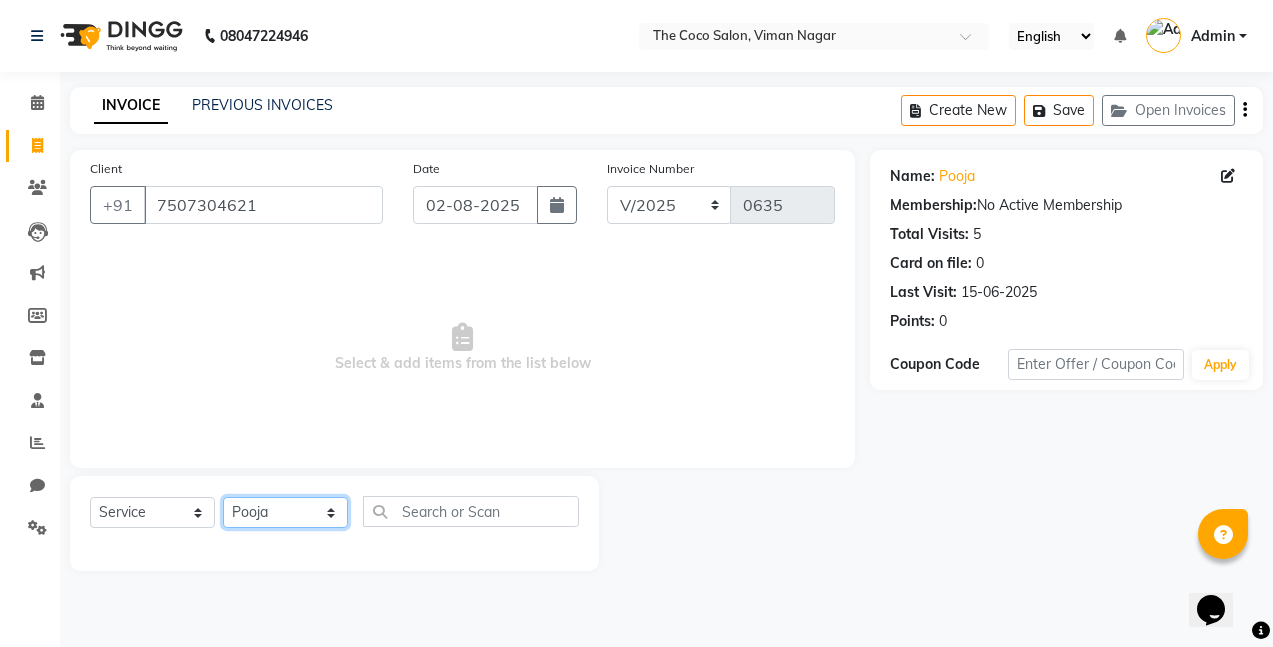 click on "Select Stylist Bhakti s MANI [PERSON] [PERSON] SHWETA" 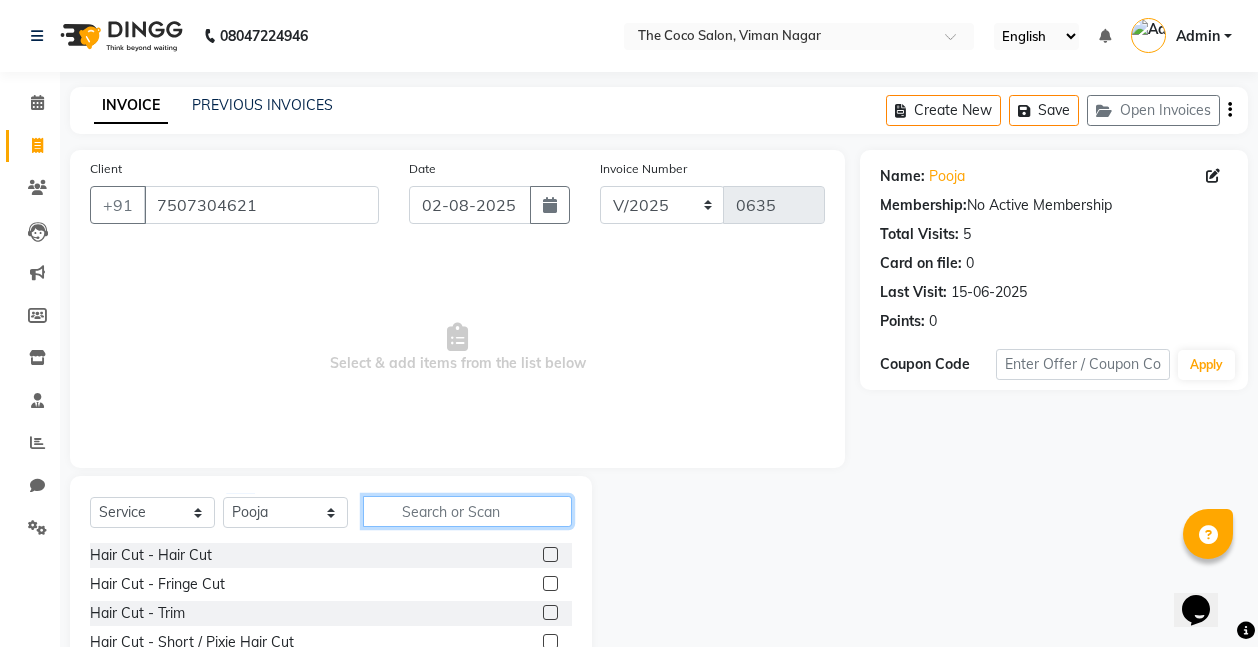 click 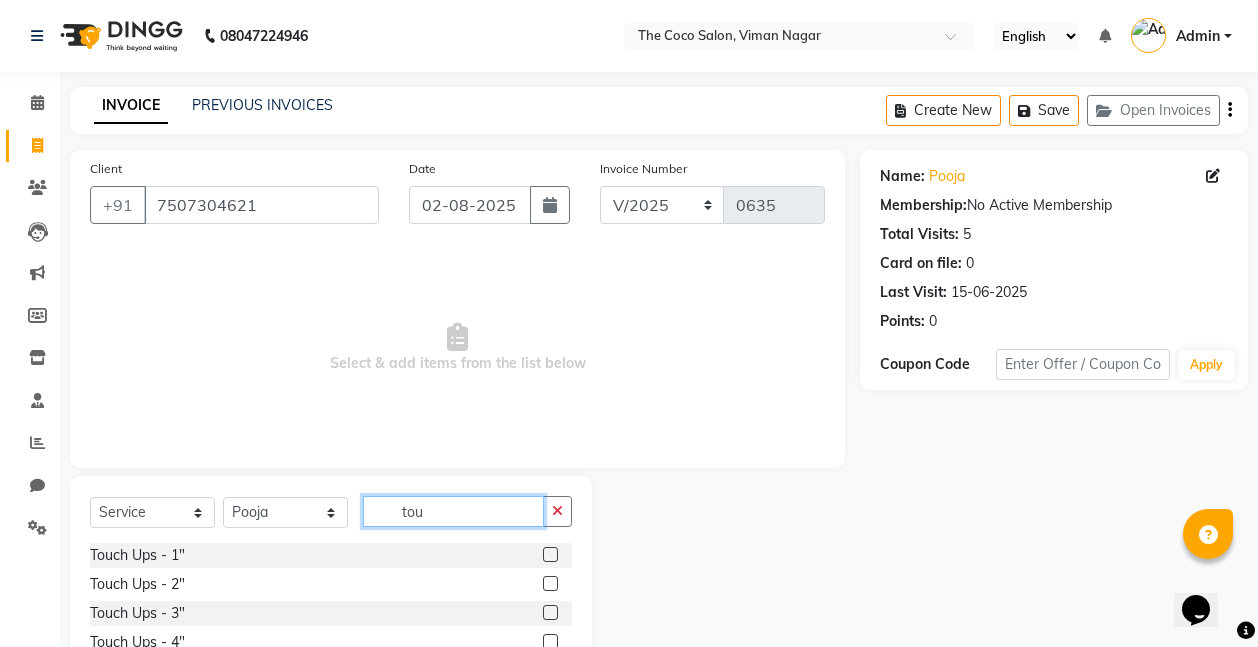 type on "tou" 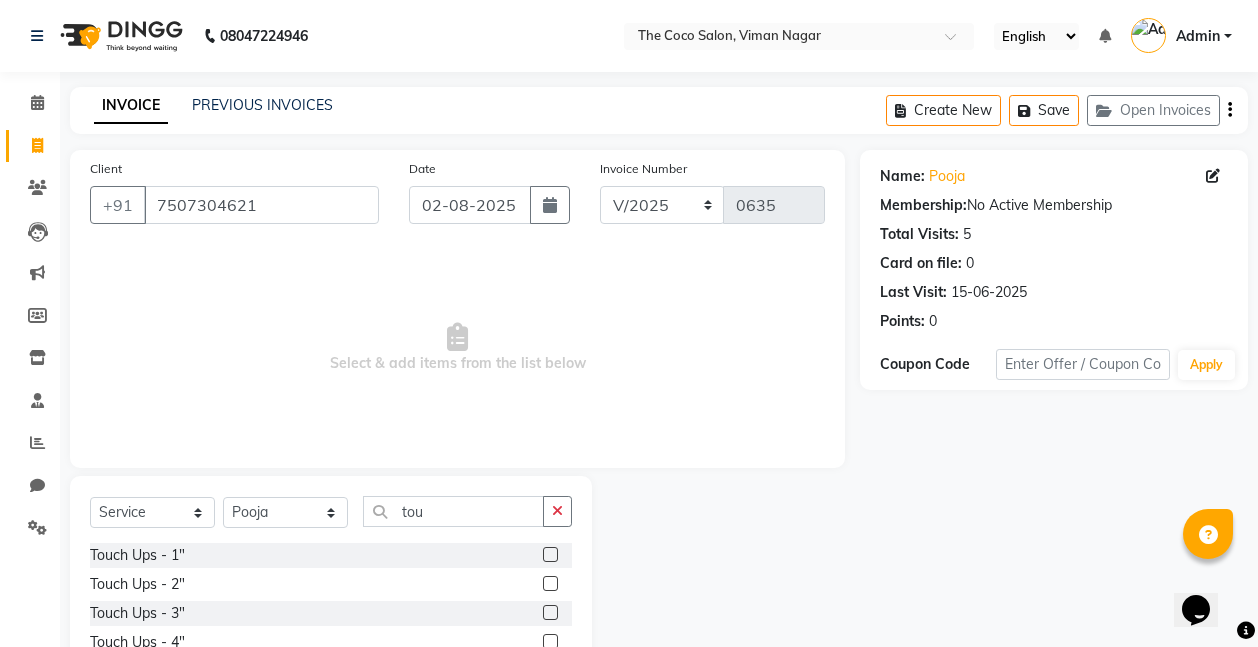 click 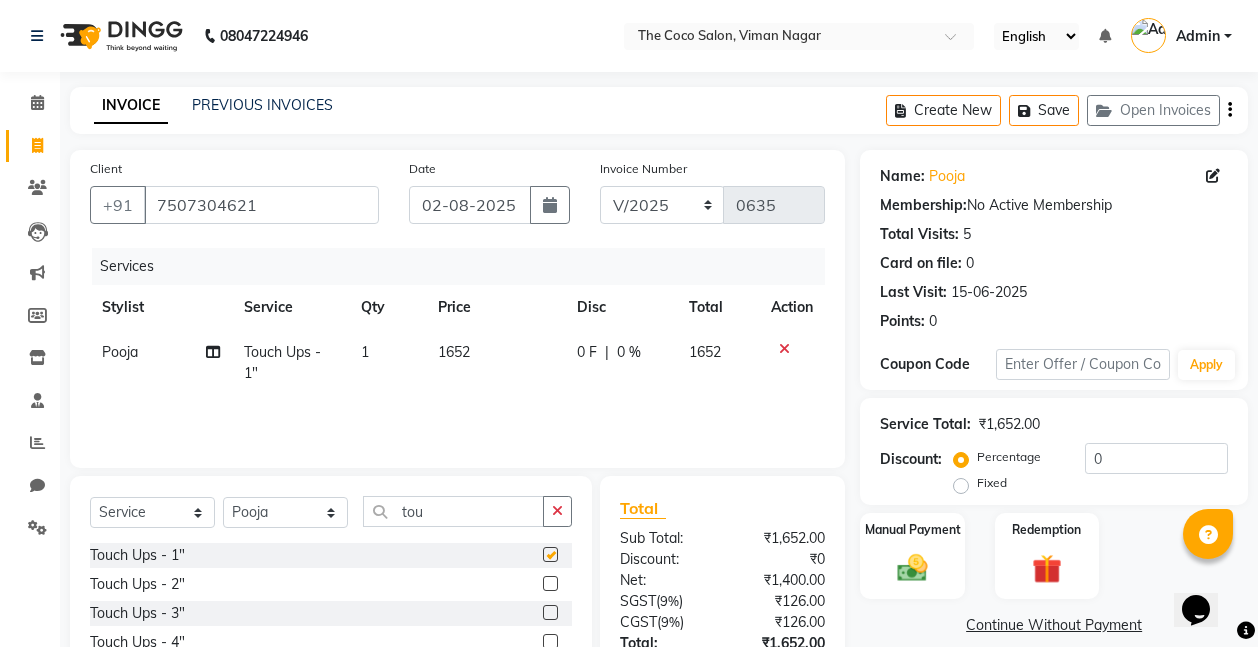 checkbox on "false" 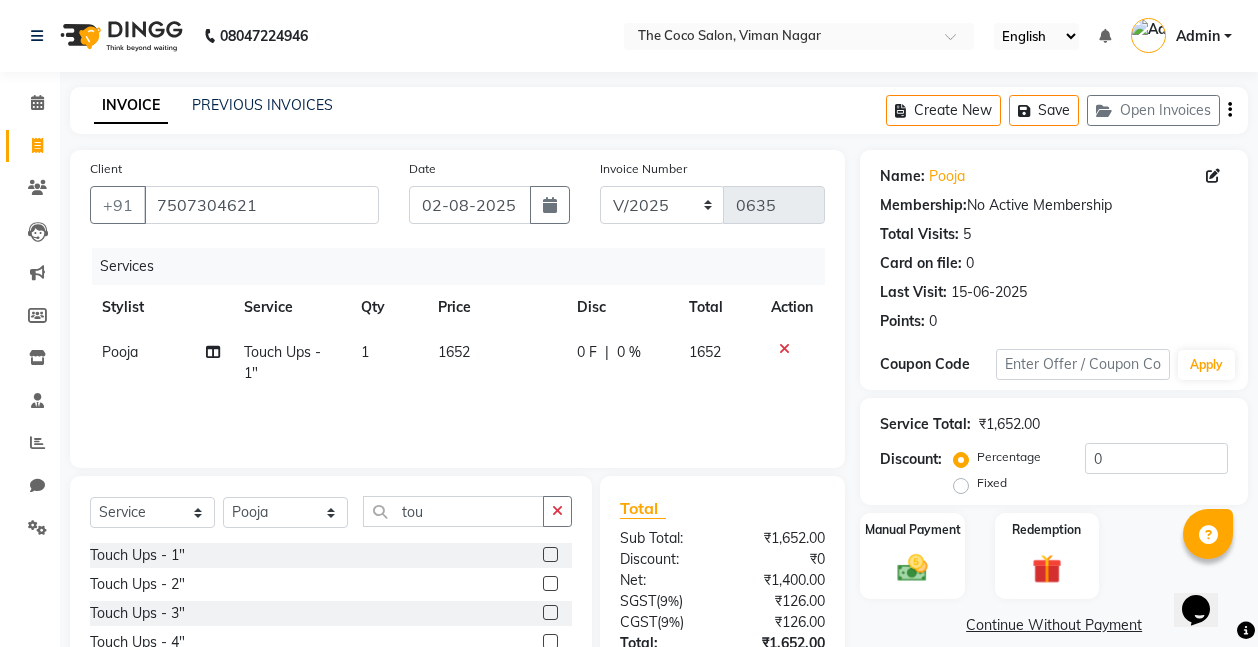 click on "1652" 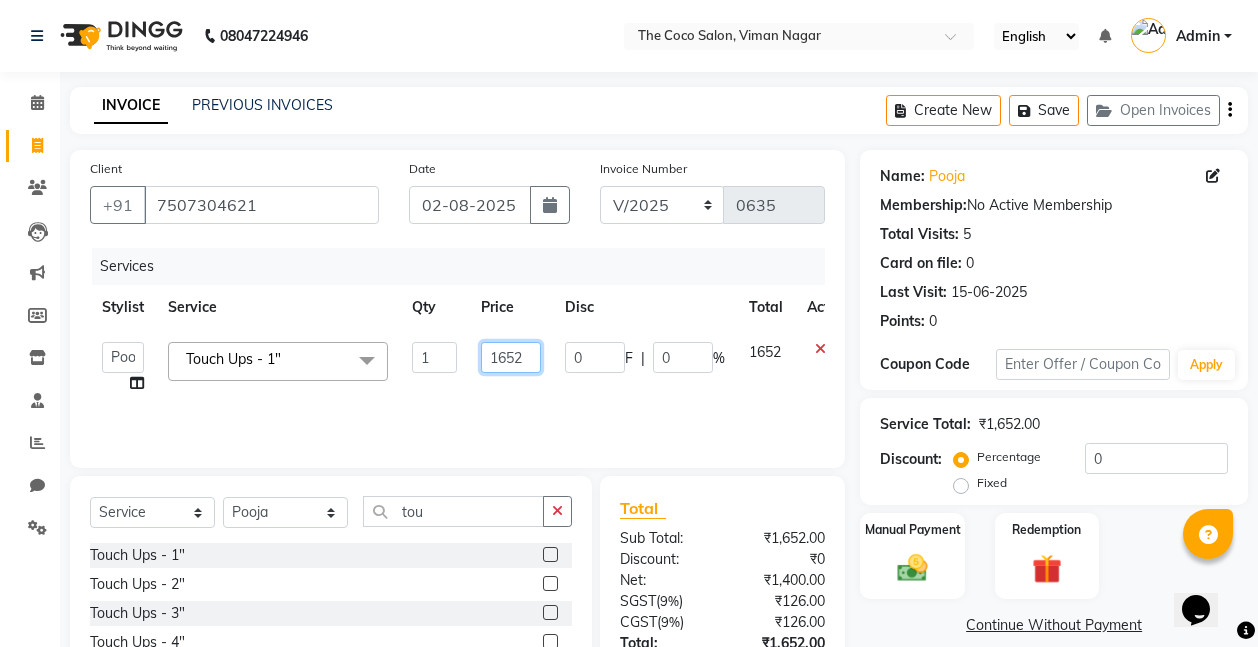 click on "1652" 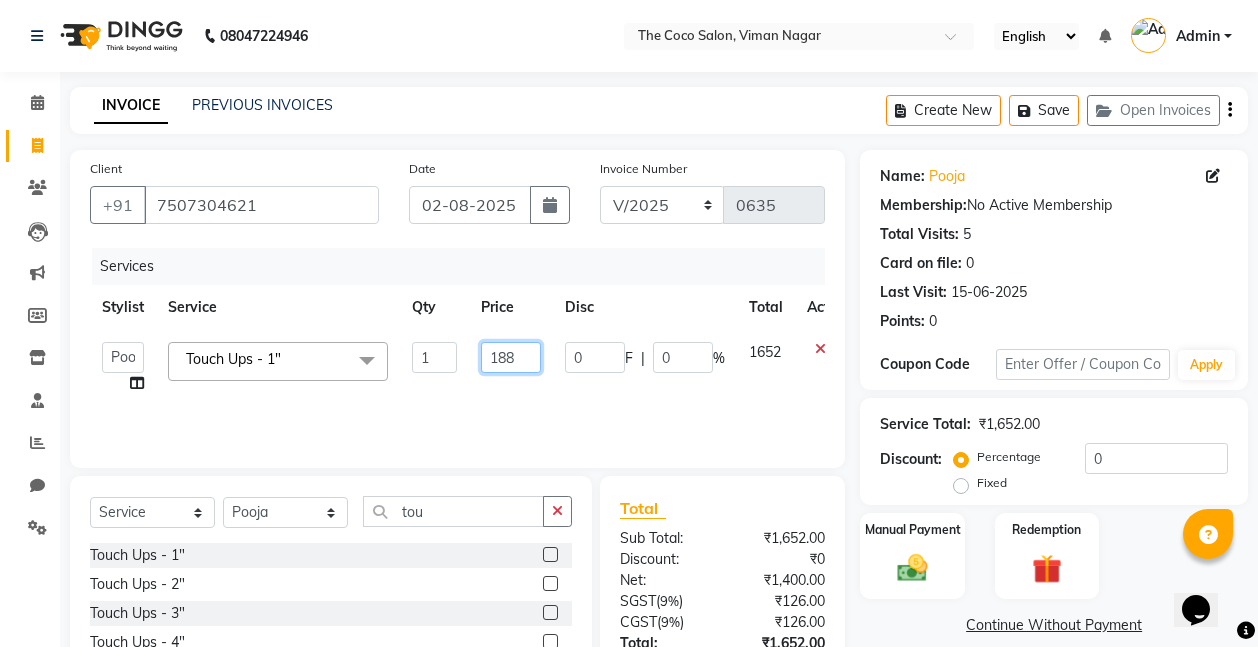 type on "1888" 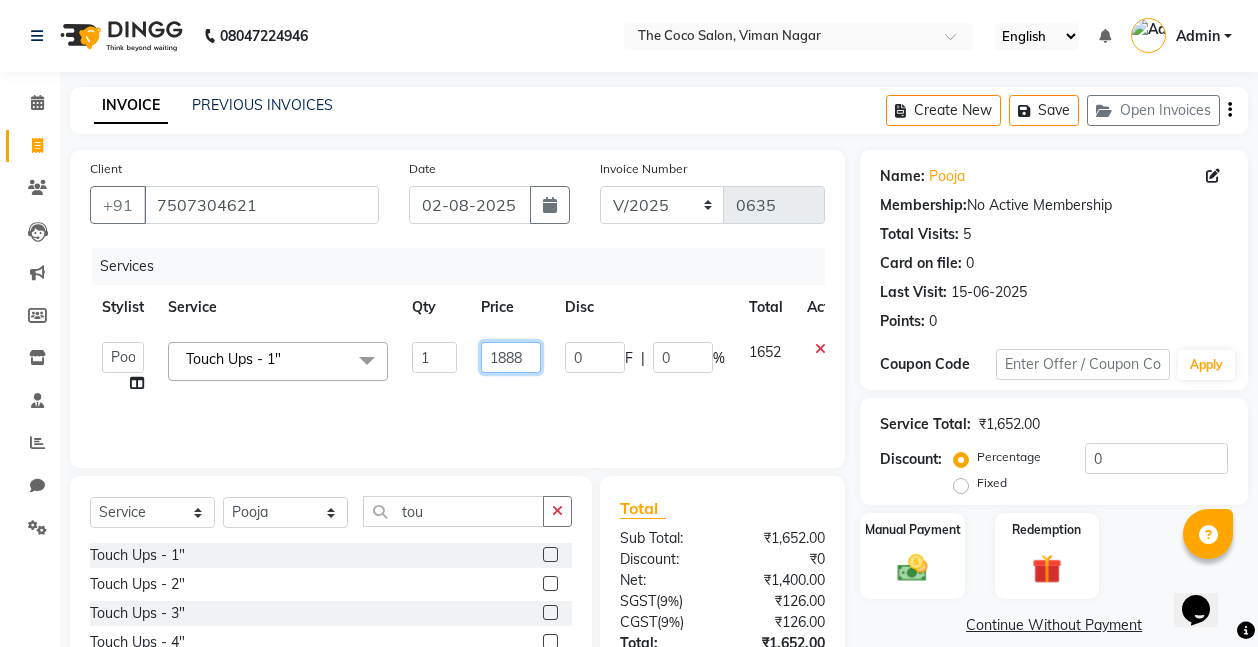 scroll, scrollTop: 153, scrollLeft: 0, axis: vertical 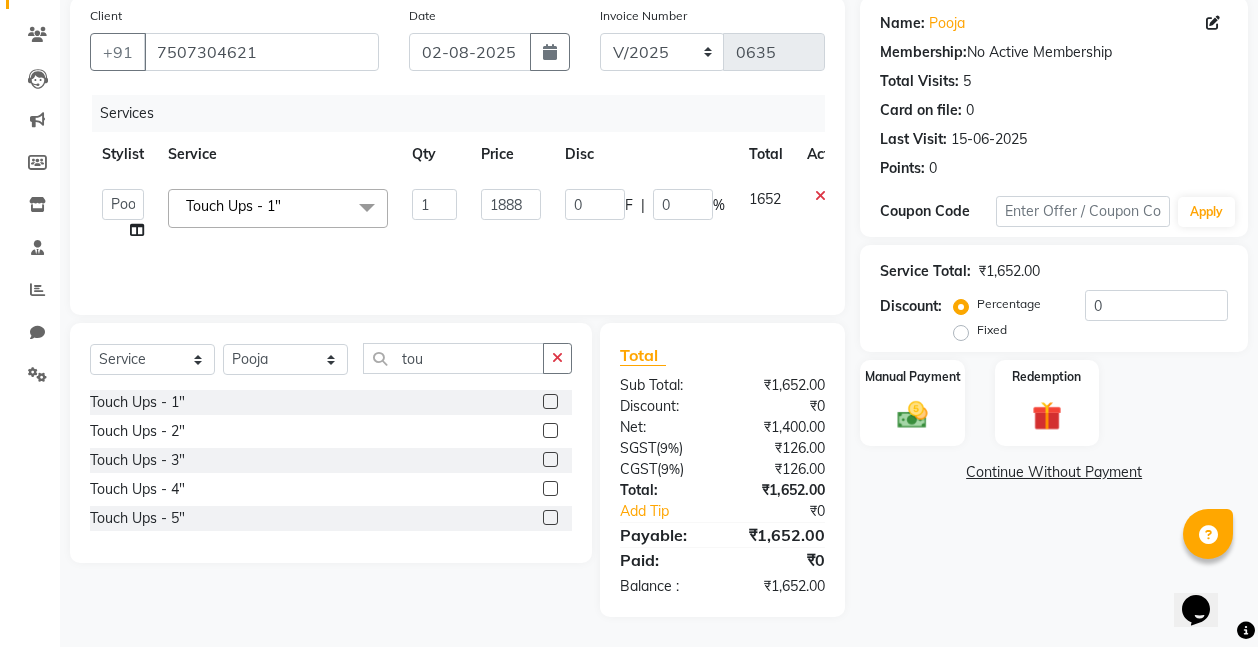 click on "Name: [PERSON] Membership: No Active Membership Total Visits: 5 Card on file: 0 Last Visit: 15-06-2025 Points: 0 Coupon Code Apply Service Total: ₹1,652.00 Discount: Percentage Fixed 0 Manual Payment Redemption Continue Without Payment" 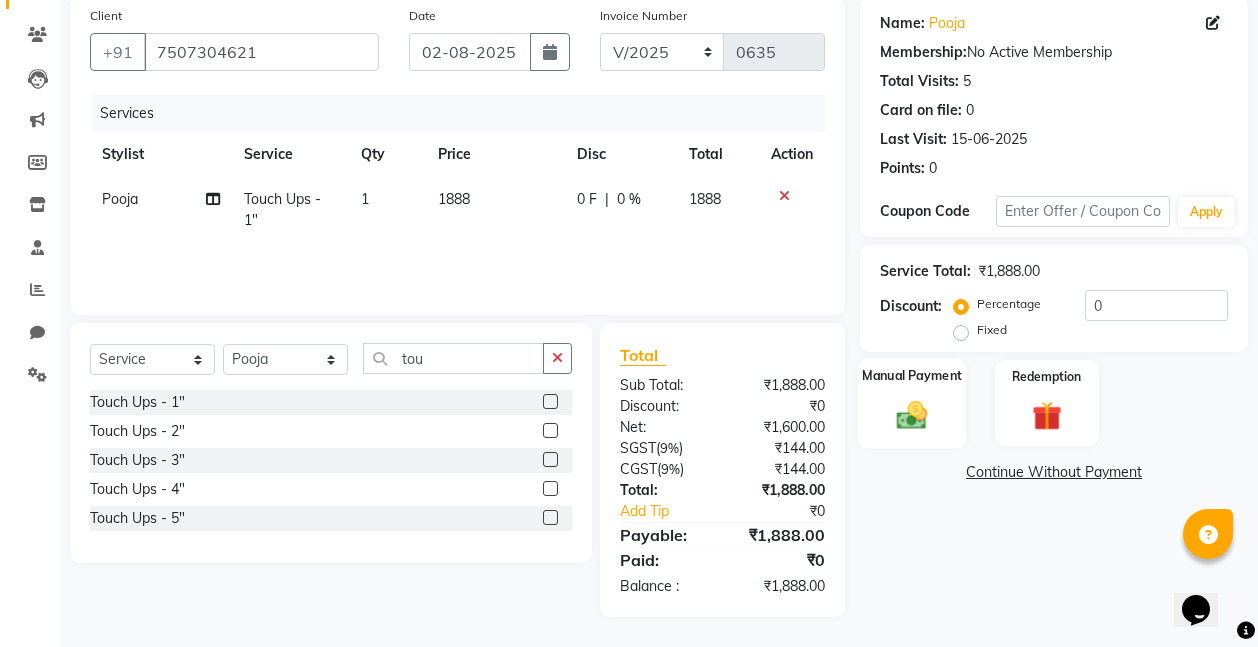 click on "Manual Payment" 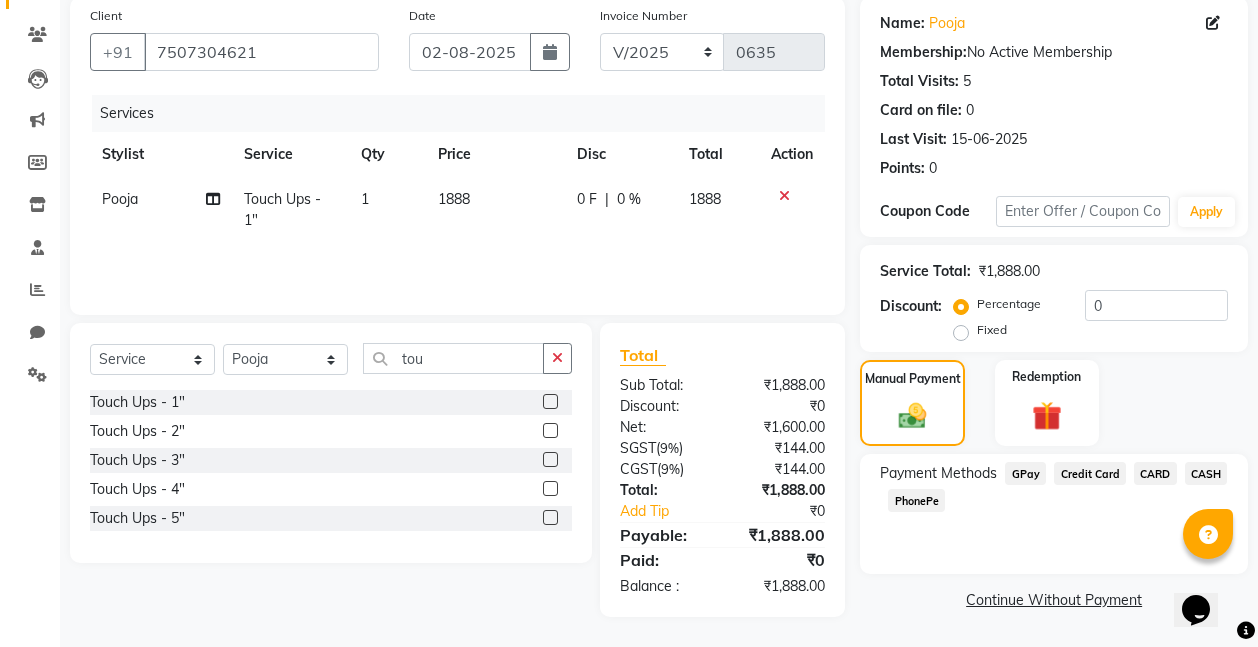 click on "GPay" 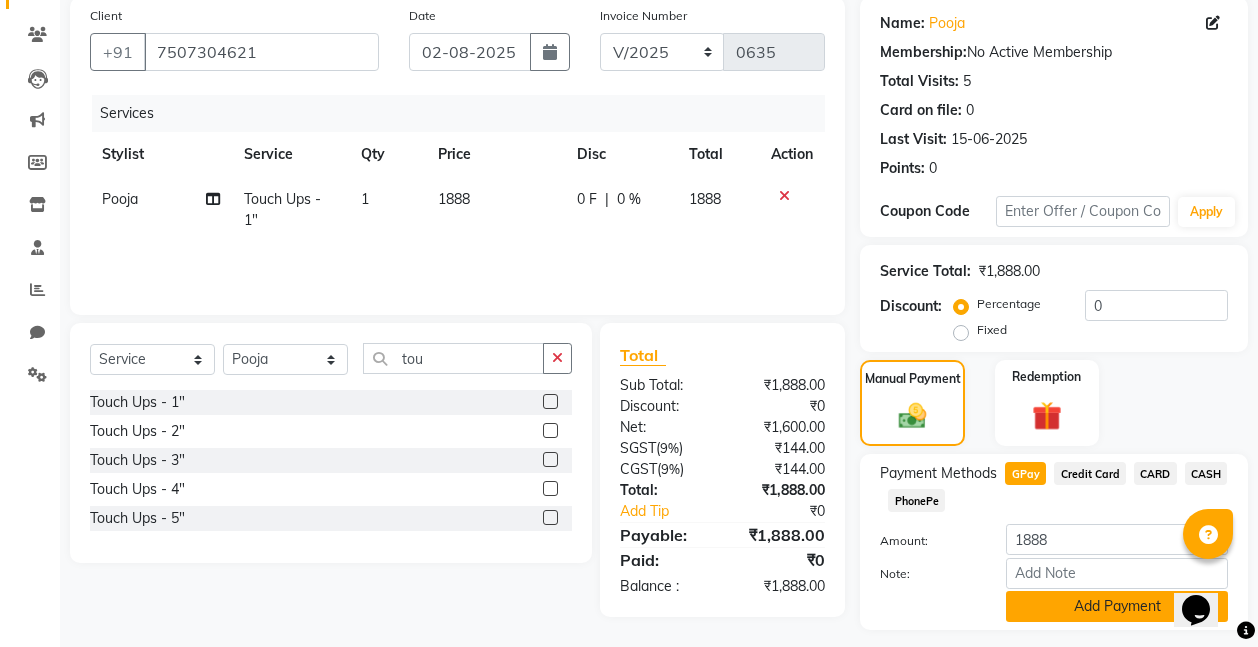 click on "Add Payment" 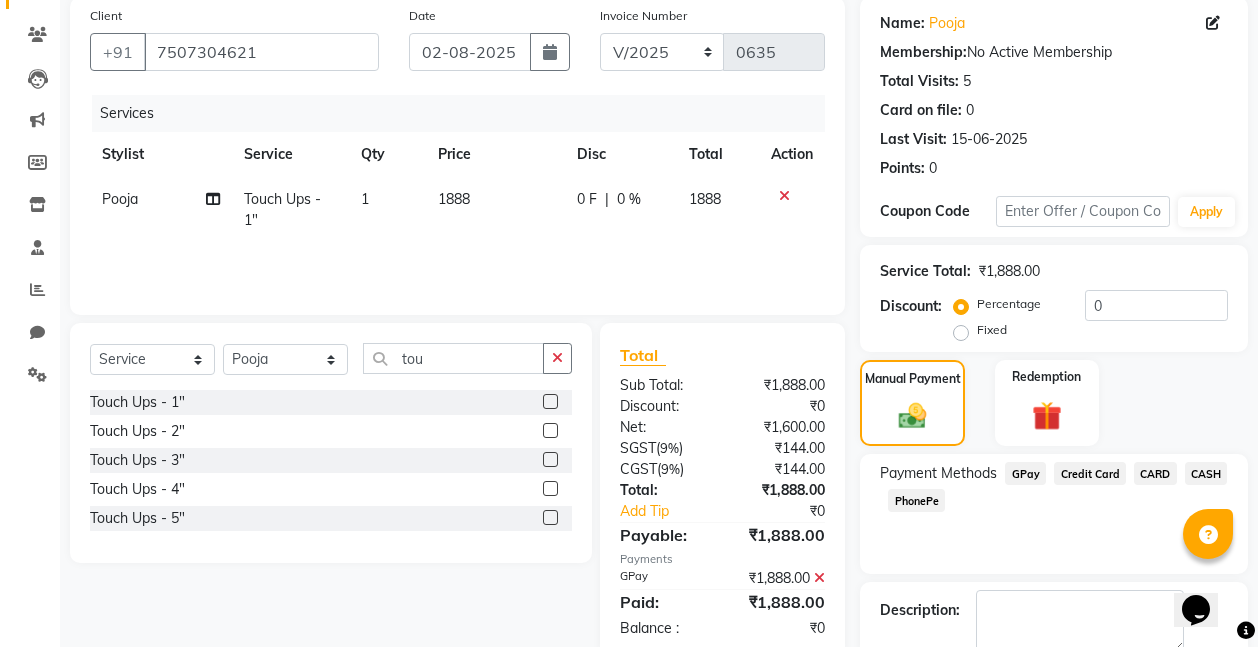 scroll, scrollTop: 264, scrollLeft: 0, axis: vertical 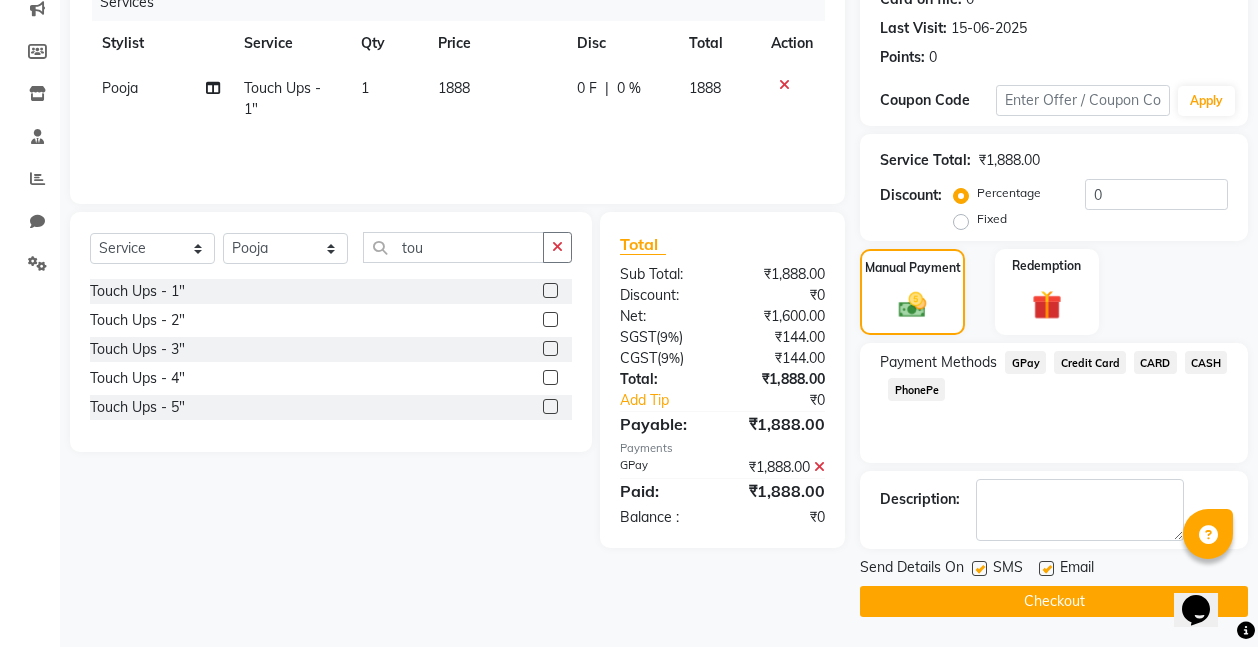 click on "Checkout" 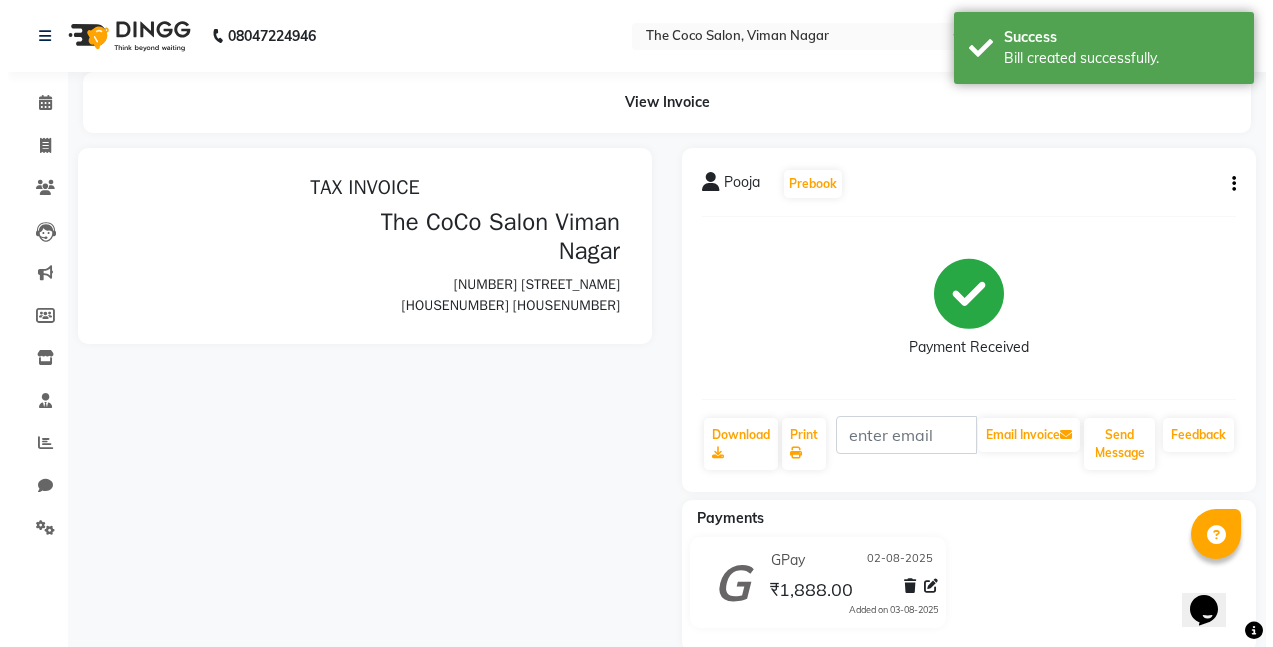 scroll, scrollTop: 0, scrollLeft: 0, axis: both 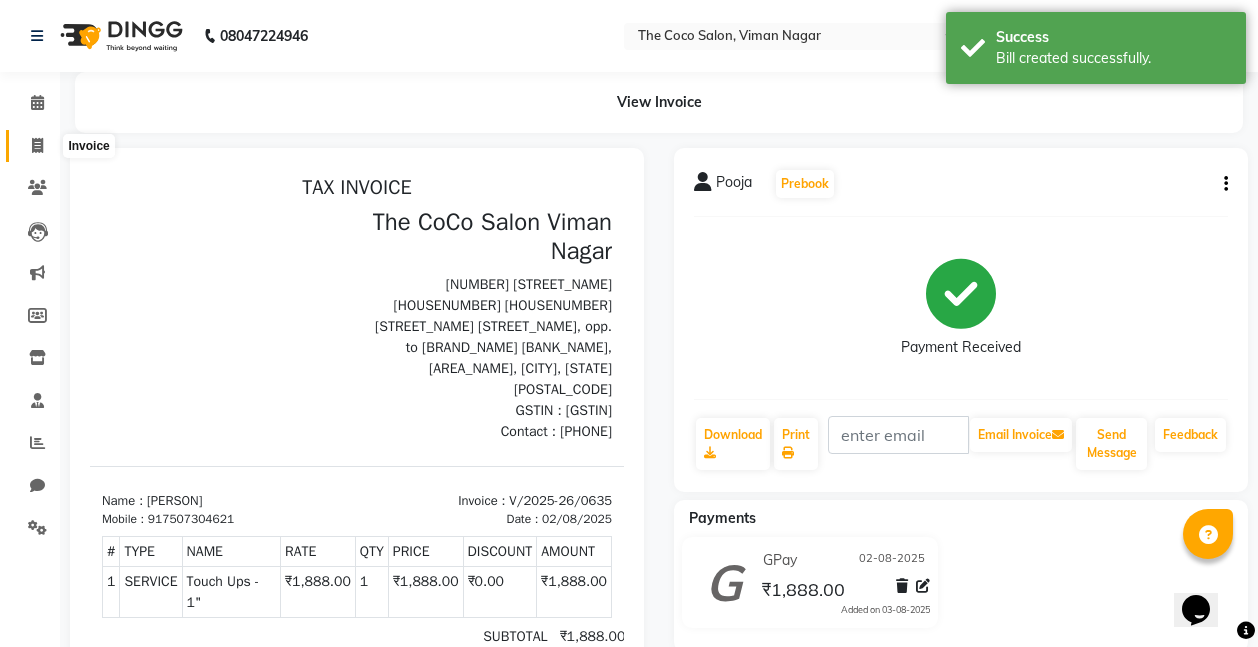 click 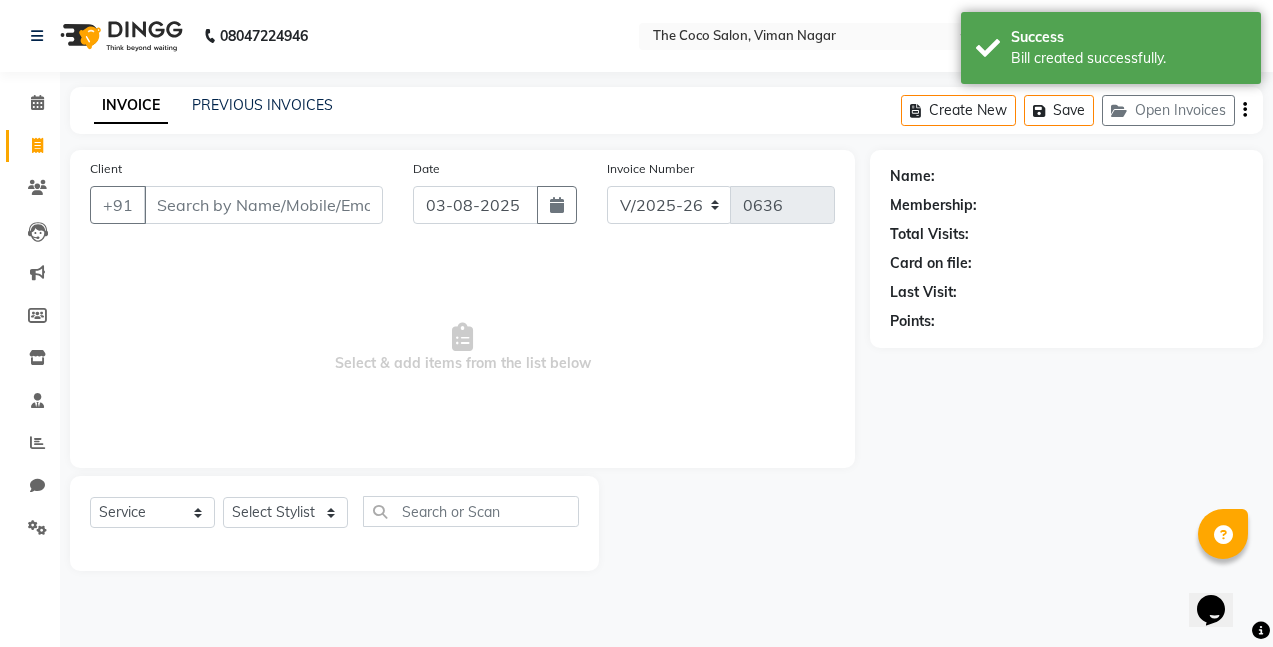 click on "Client" at bounding box center [263, 205] 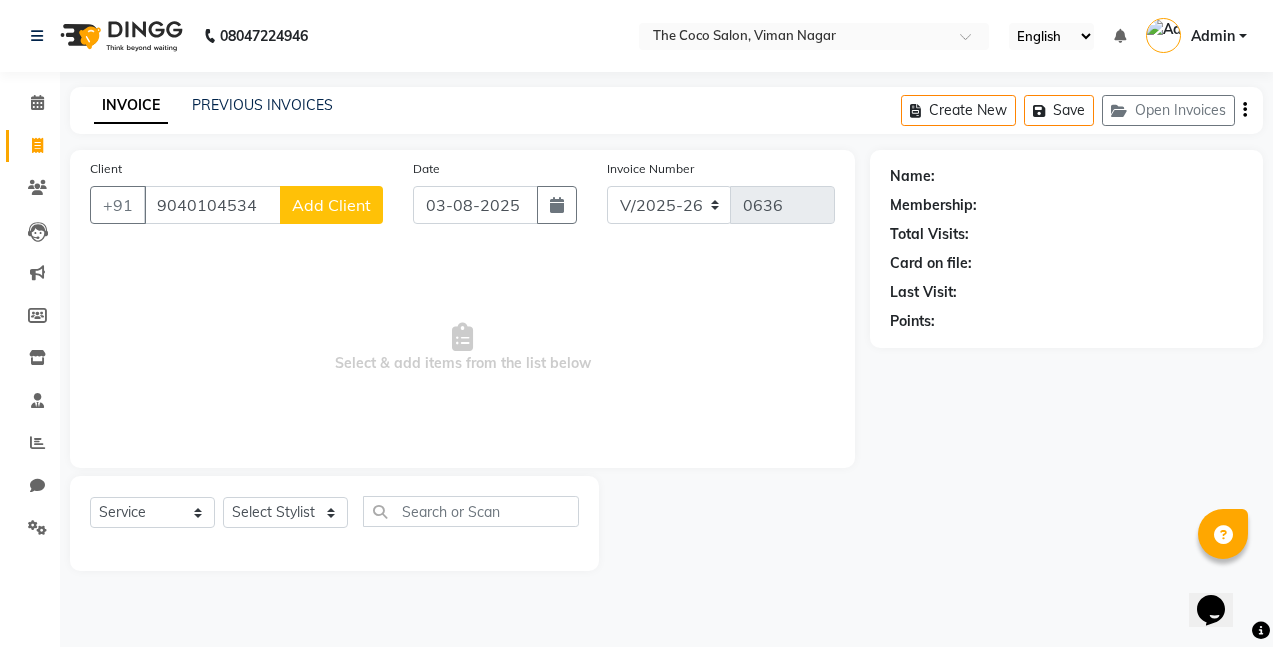 type on "9040104534" 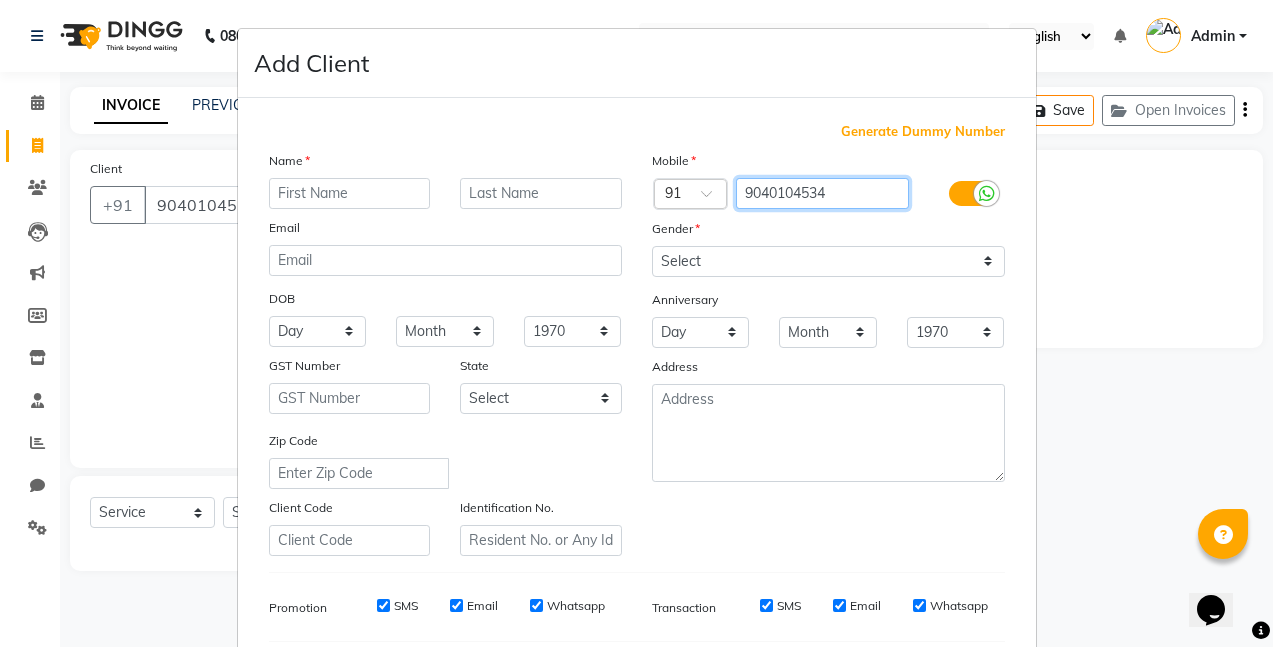 click on "9040104534" at bounding box center (822, 193) 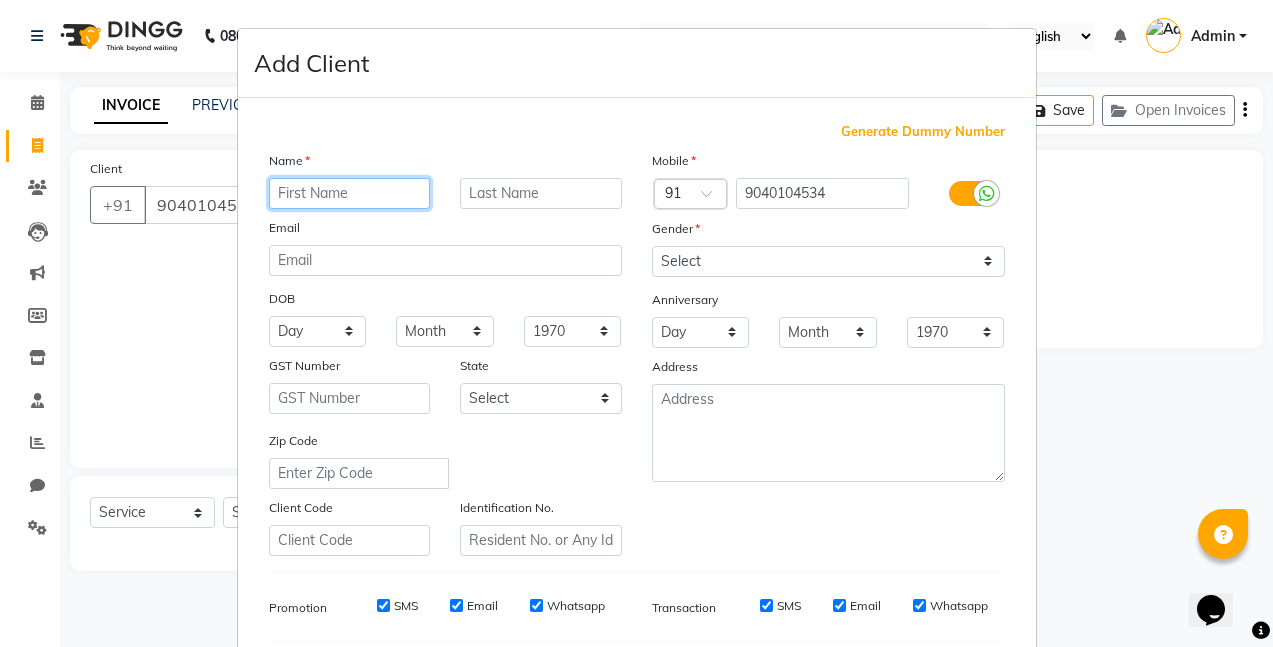 click at bounding box center (350, 193) 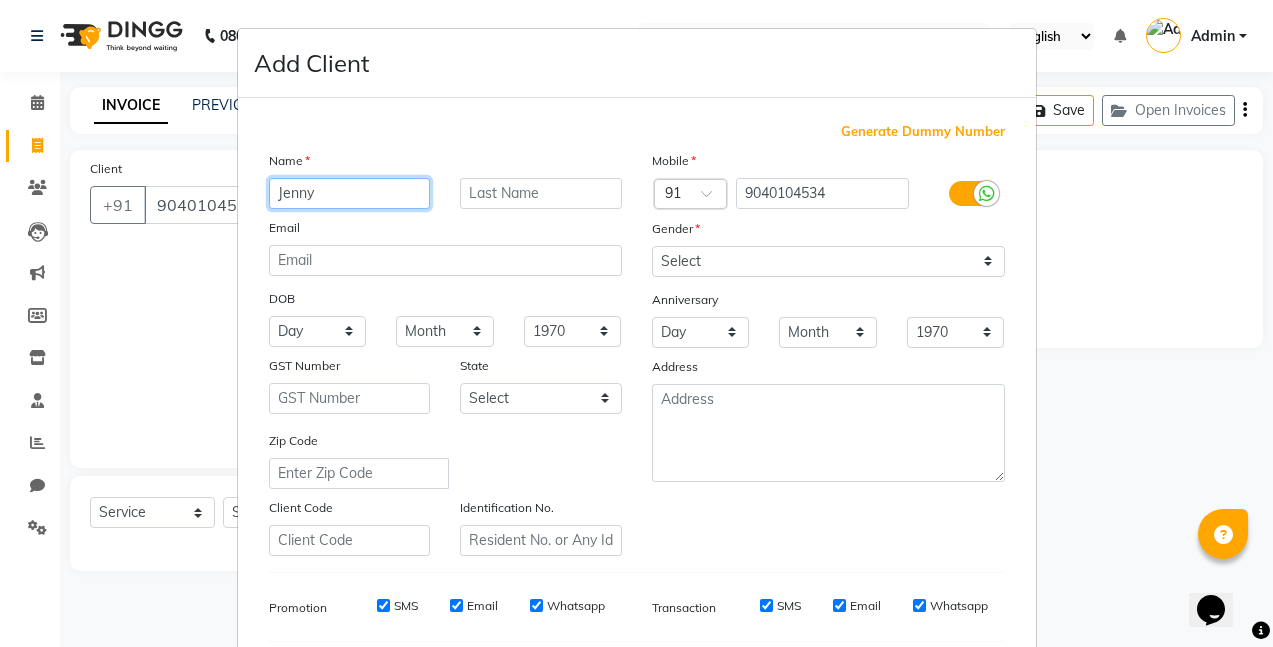 type on "Jenny" 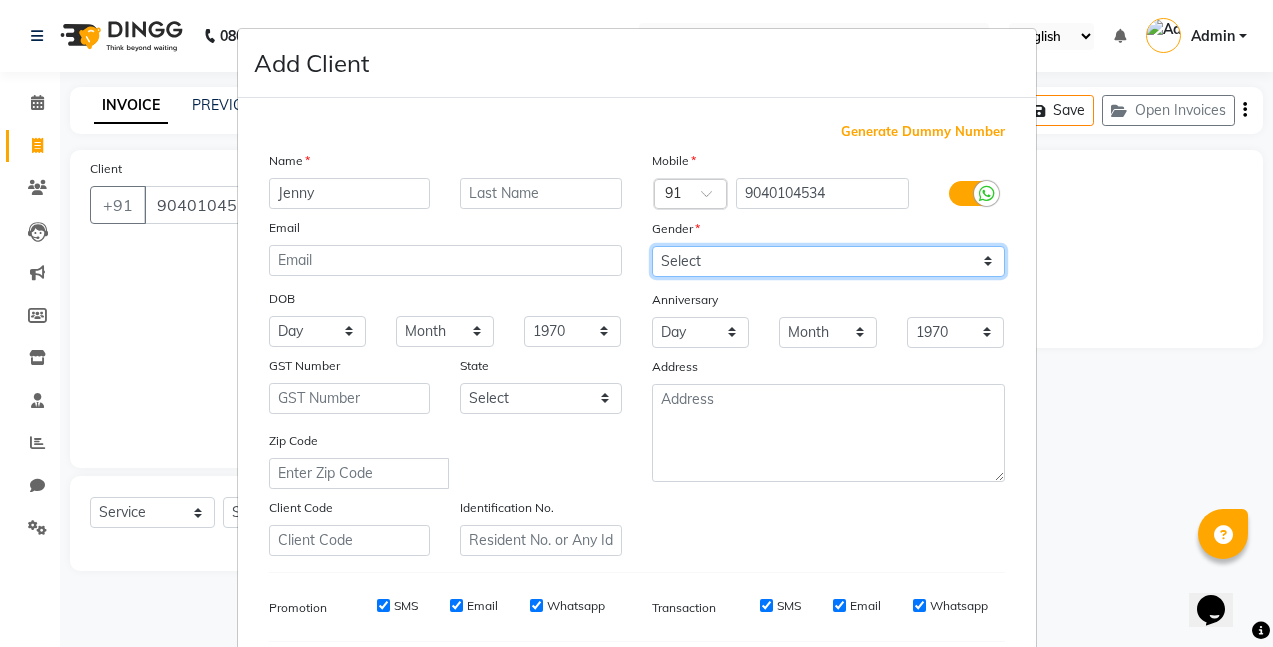 click on "Select Male Female Other Prefer Not To Say" at bounding box center (828, 261) 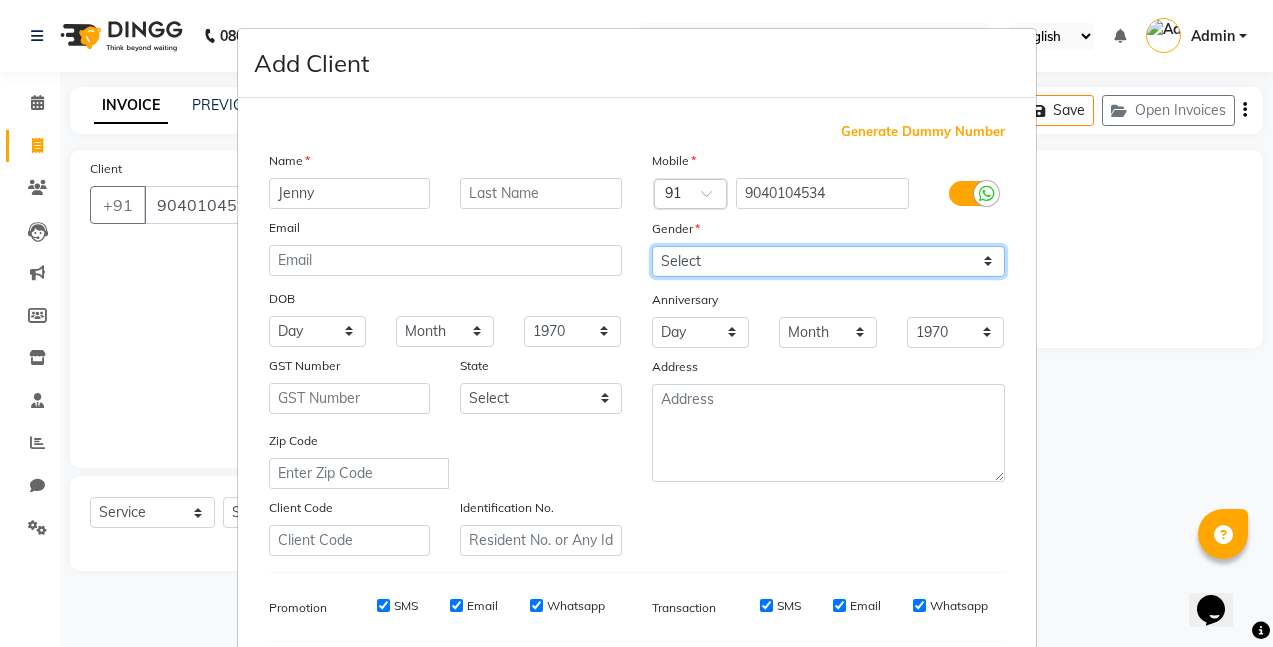 select on "female" 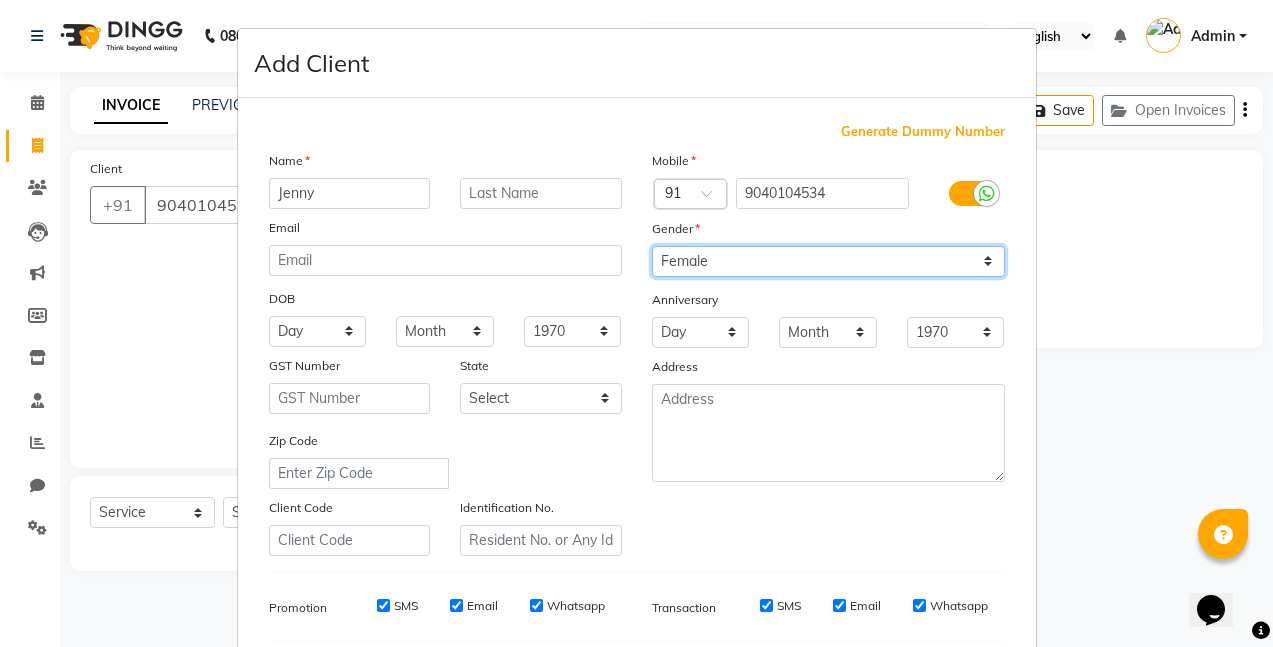 click on "Select Male Female Other Prefer Not To Say" at bounding box center (828, 261) 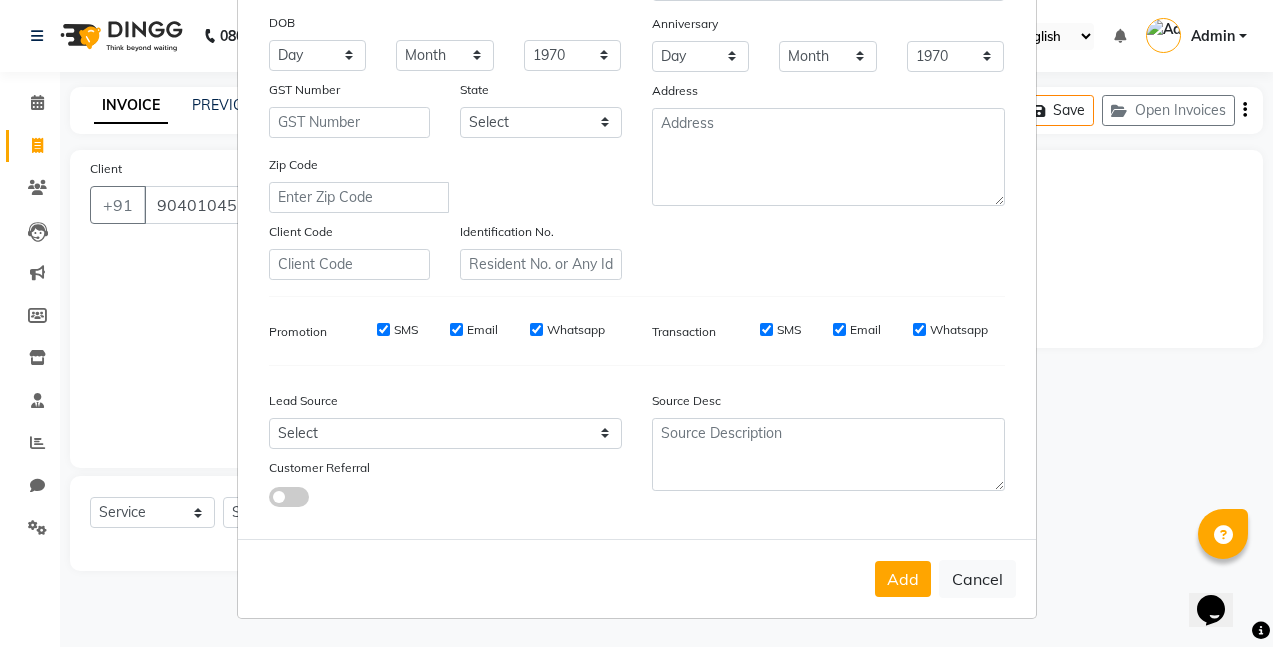 scroll, scrollTop: 101, scrollLeft: 0, axis: vertical 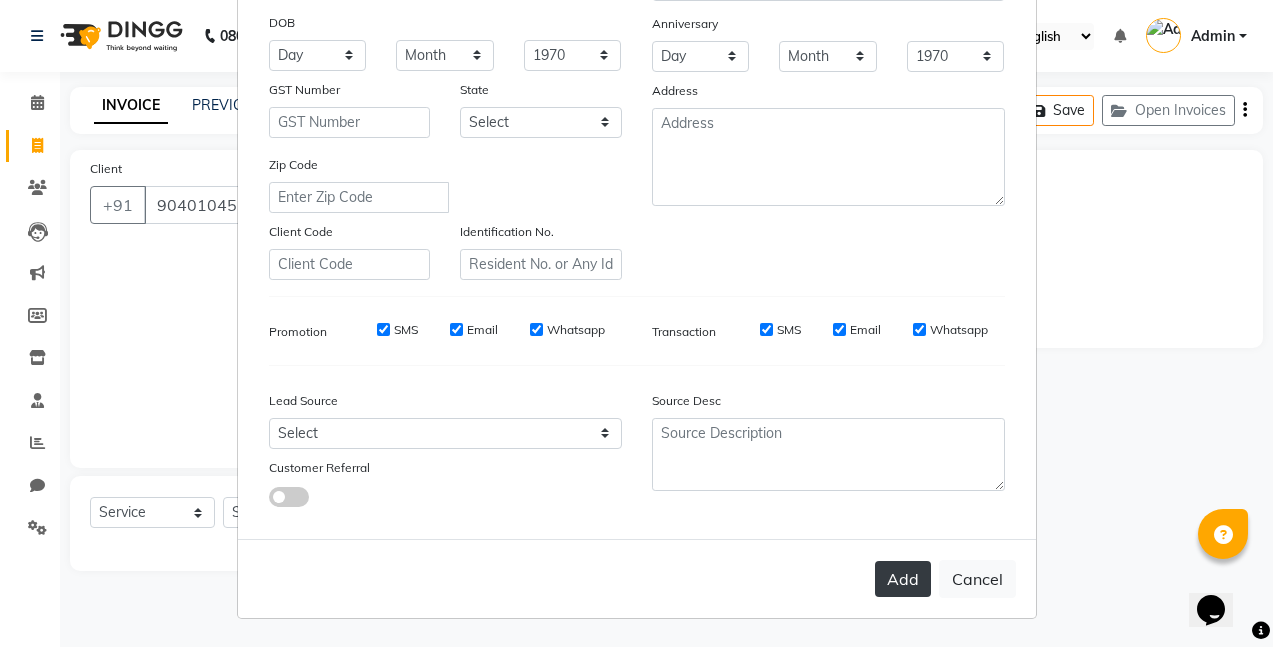 click on "Add" at bounding box center (903, 579) 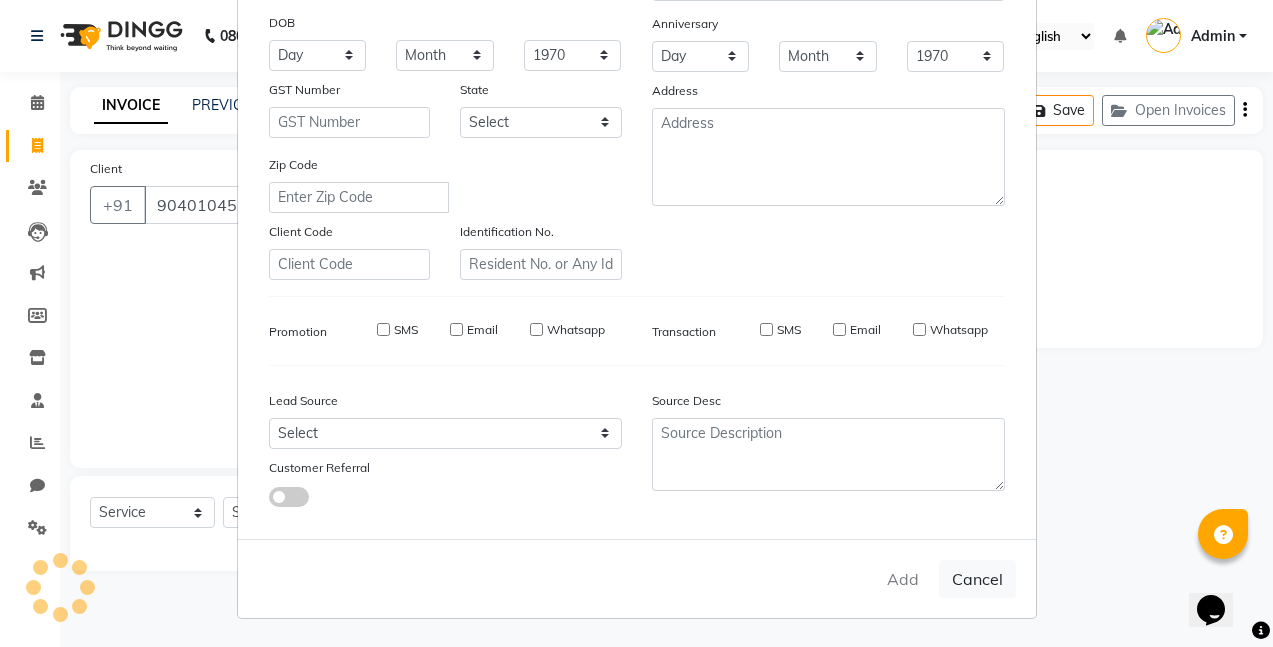 type 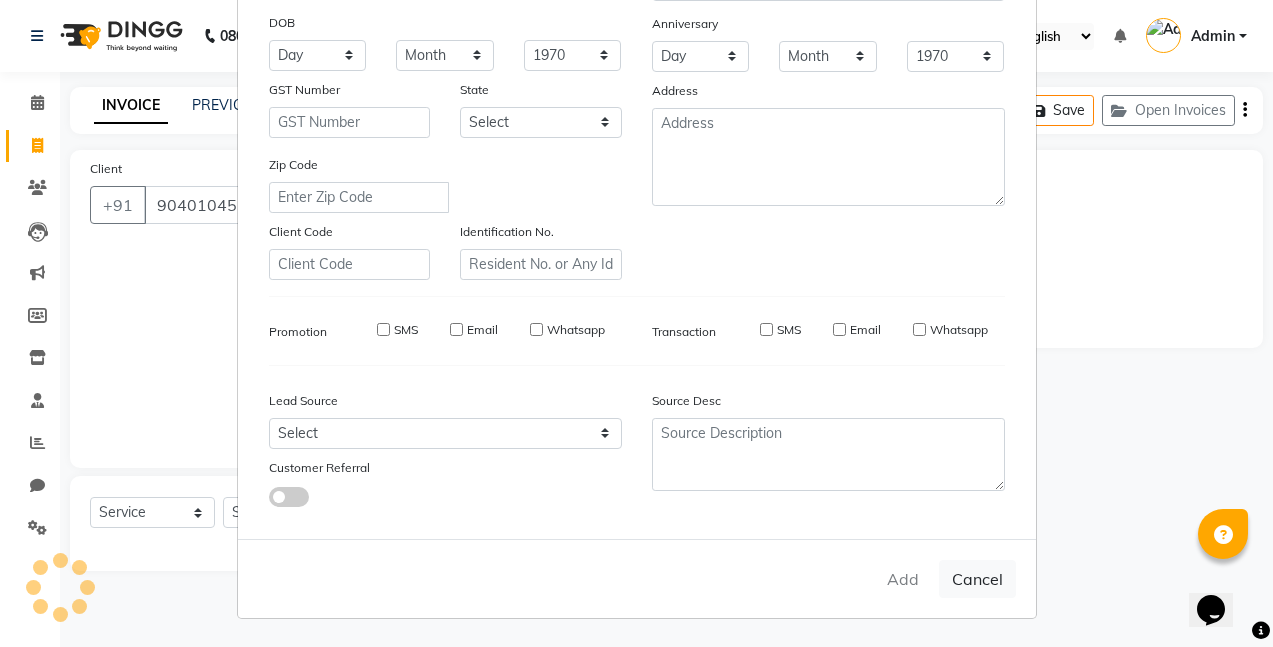 select 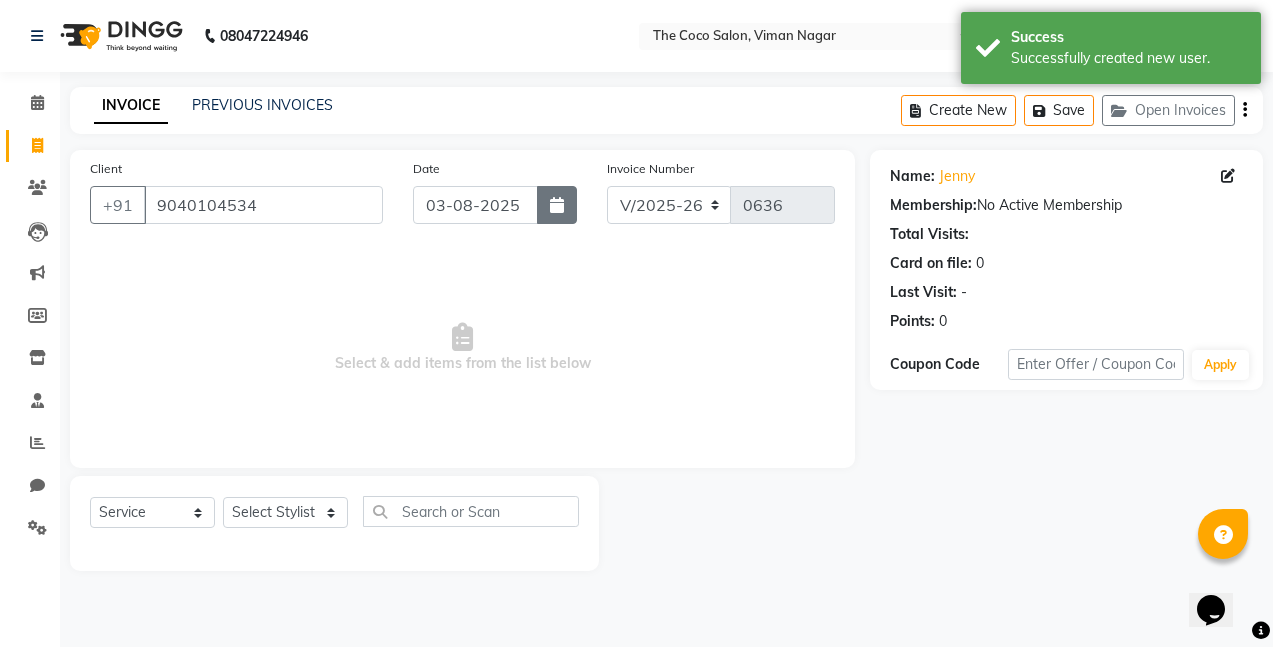 click 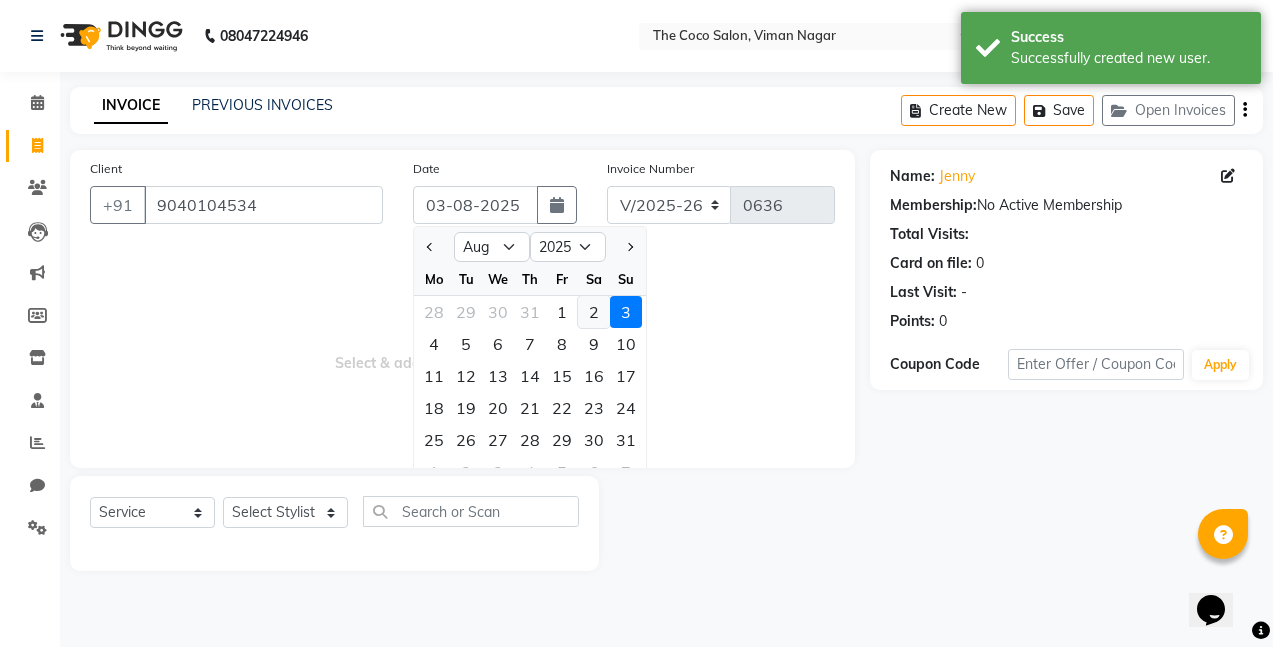 click on "2" 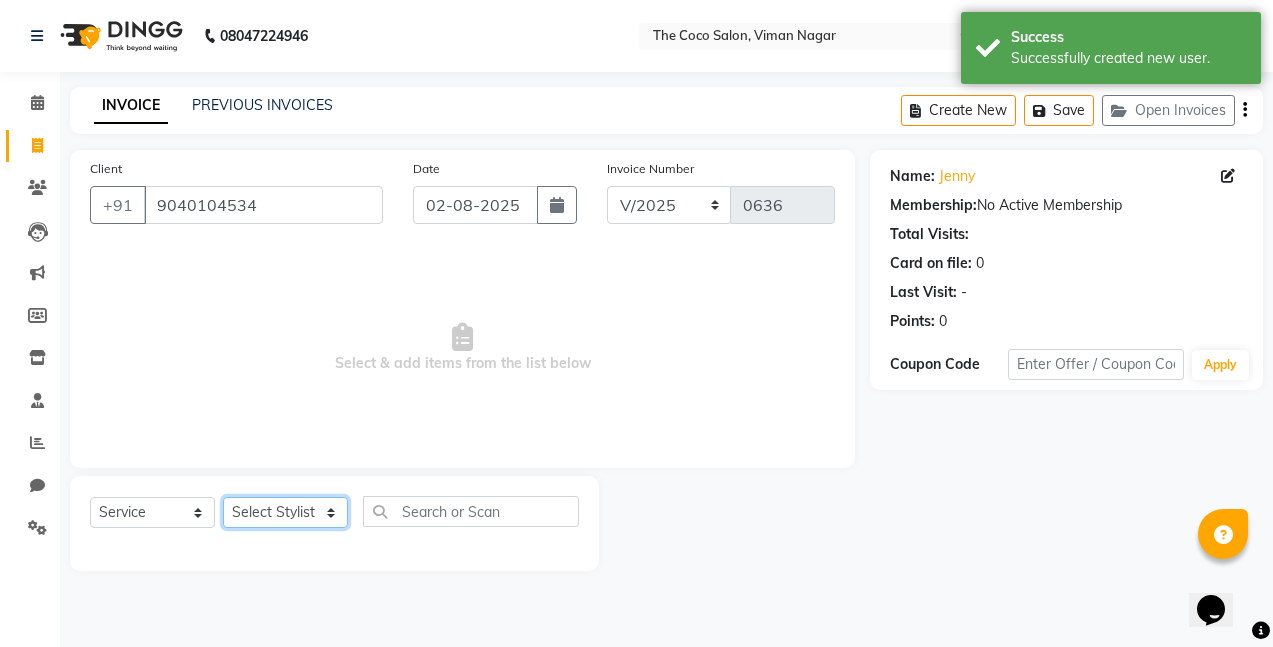 click on "Select Stylist Bhakti s MANI [PERSON] [PERSON] SHWETA" 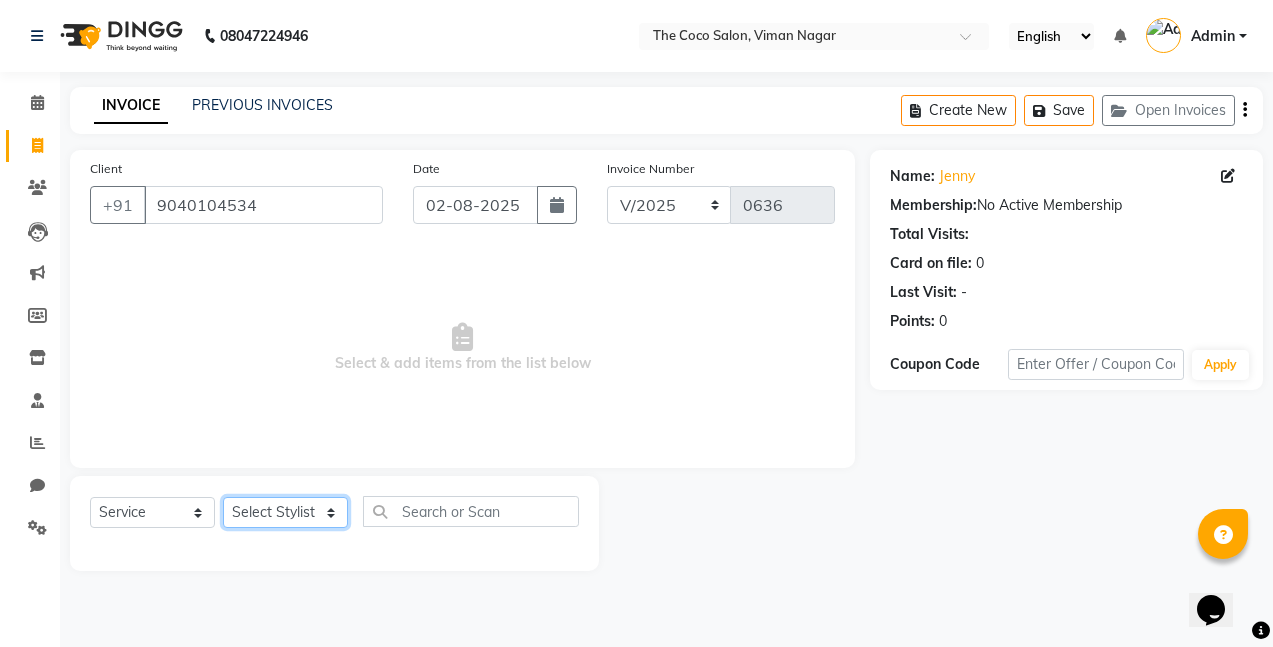 select on "77270" 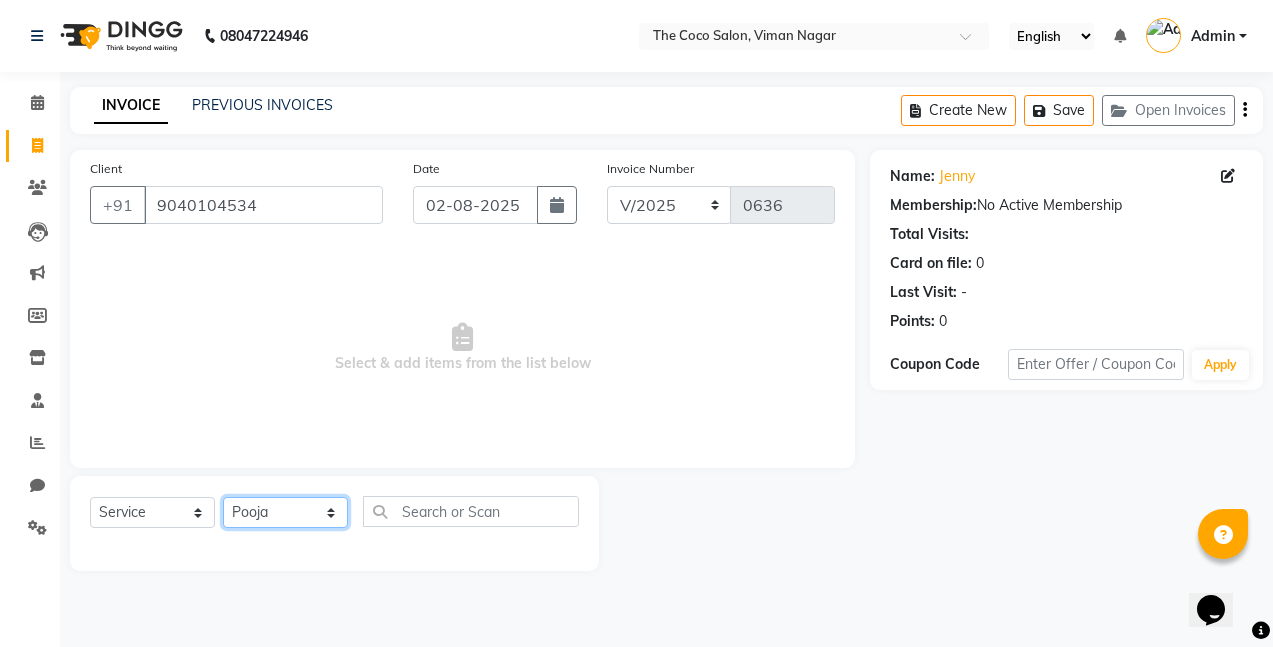 click on "Select Stylist Bhakti s MANI [PERSON] [PERSON] SHWETA" 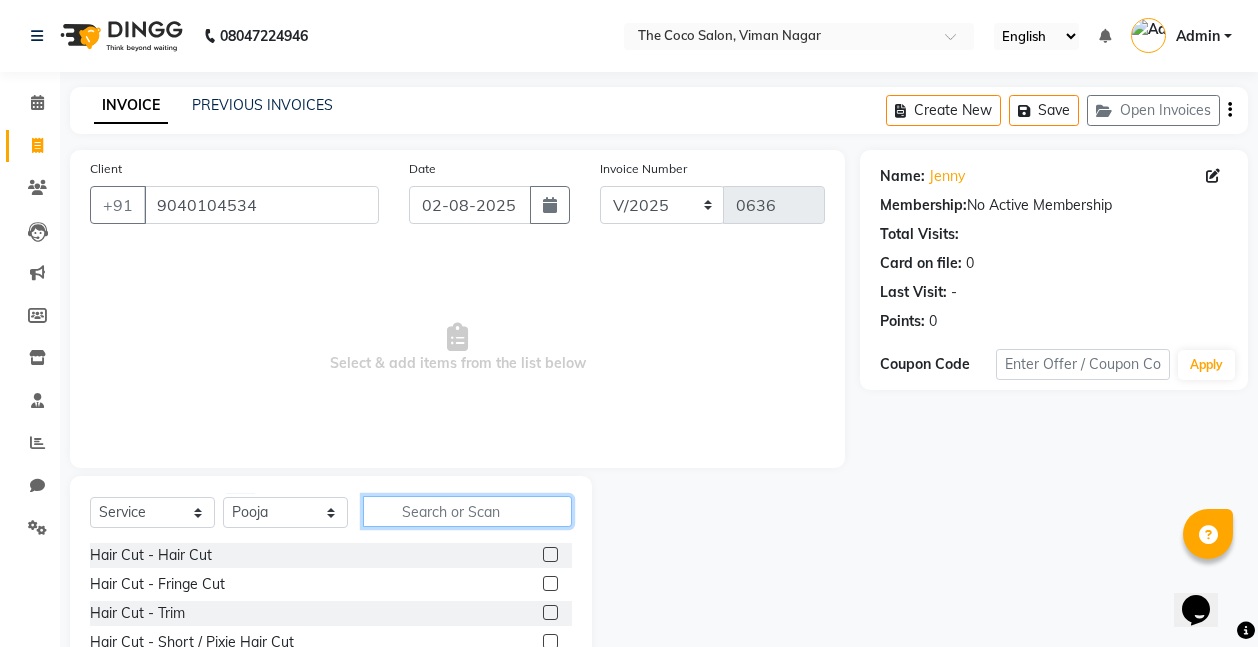 click 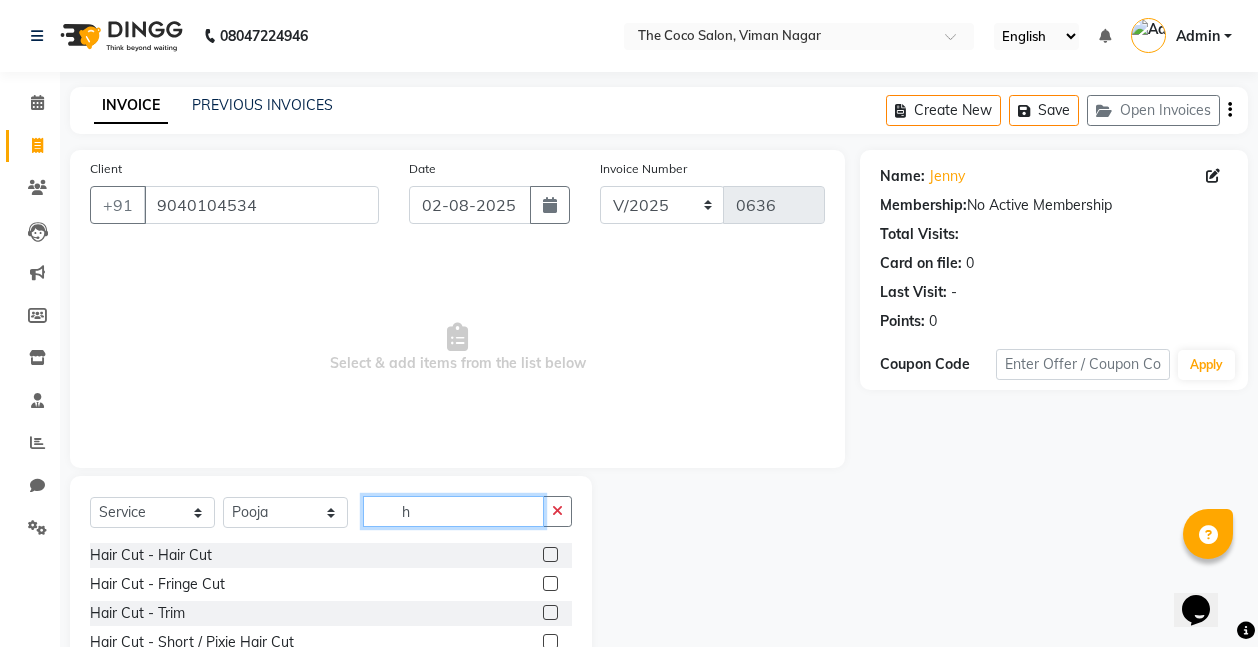 type on "h" 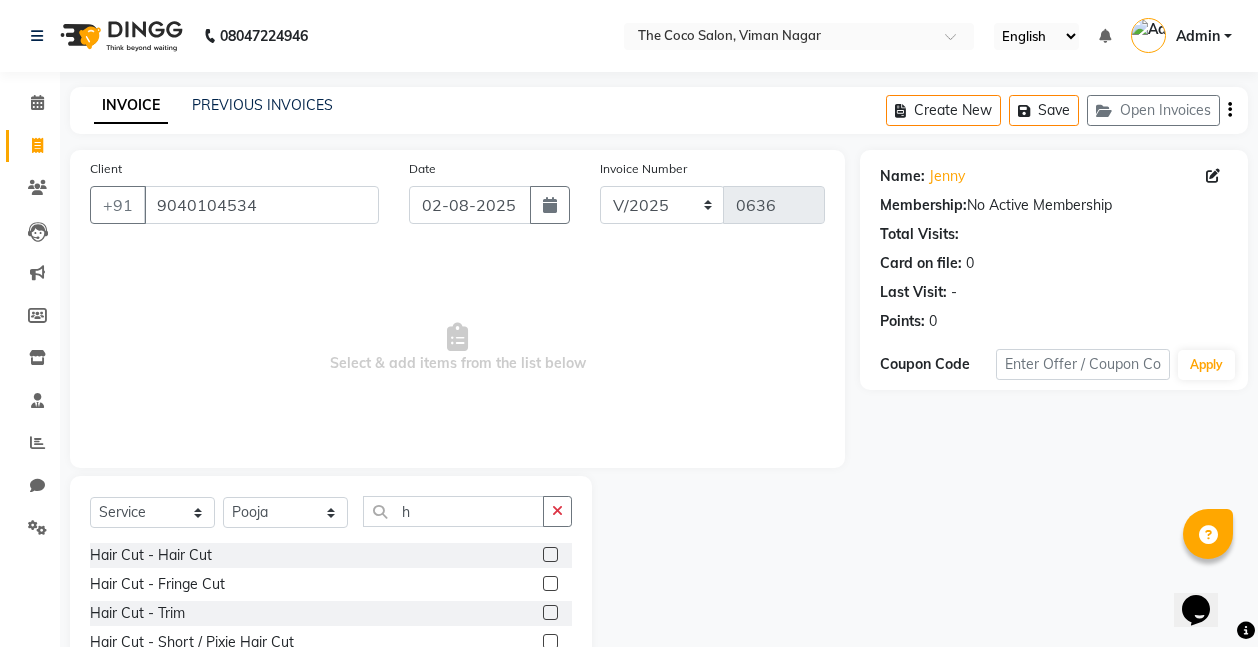 click 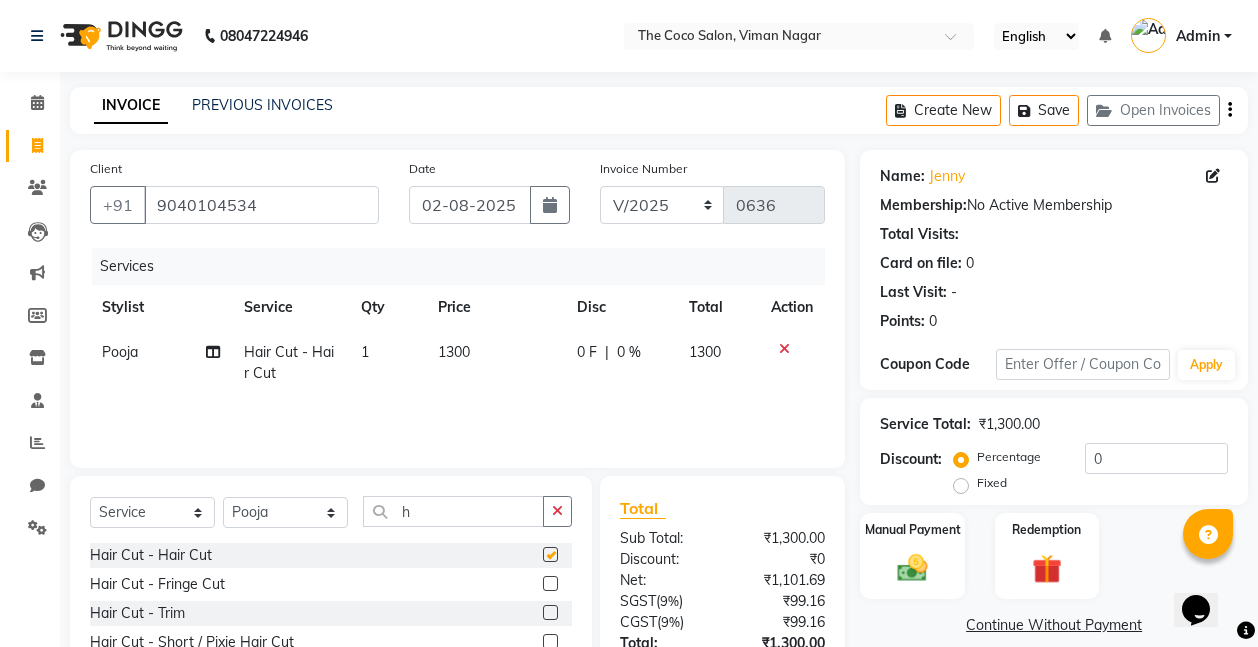 checkbox on "false" 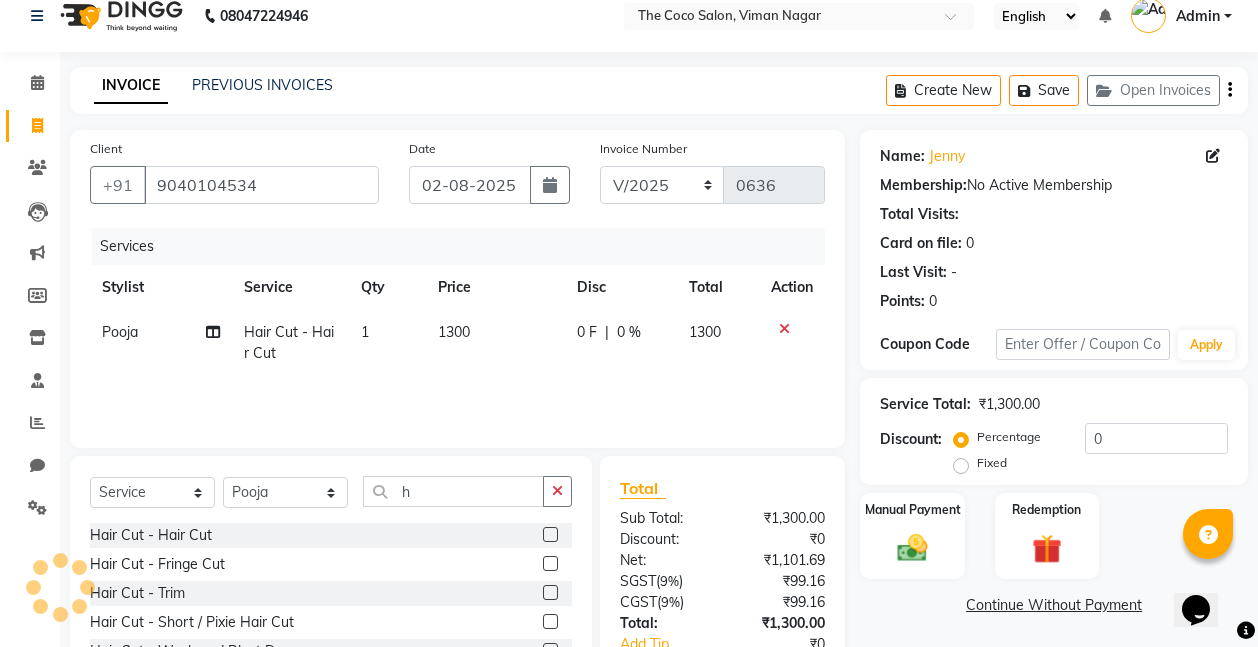 scroll, scrollTop: 40, scrollLeft: 0, axis: vertical 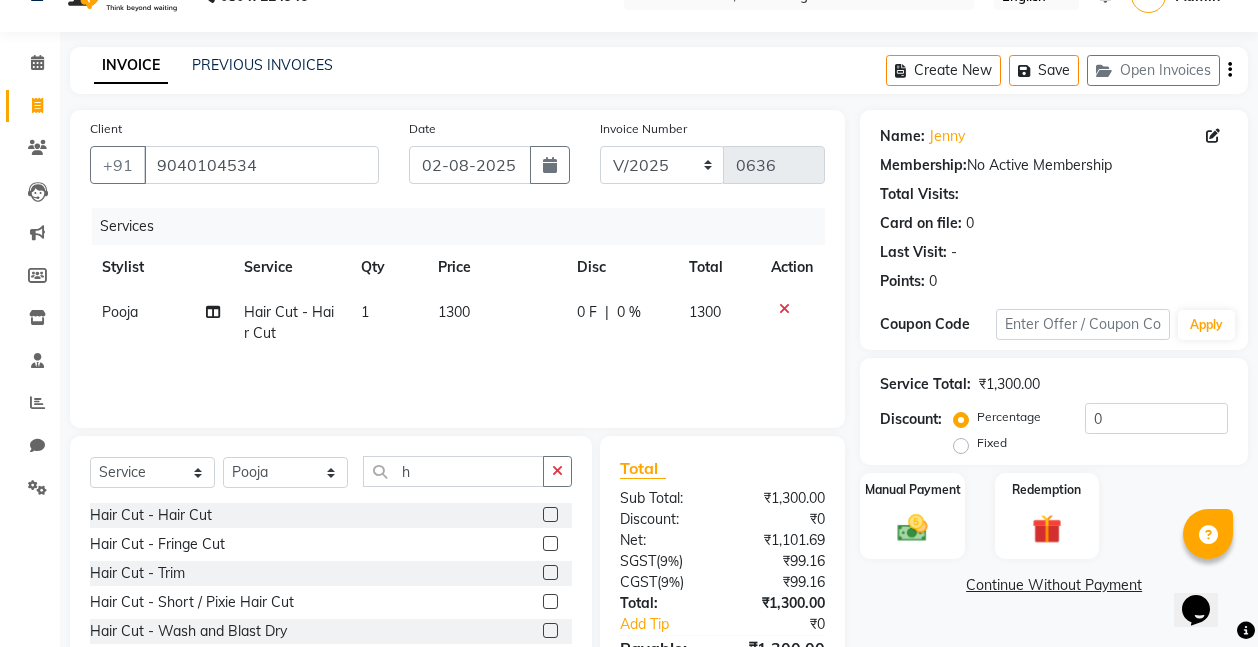 click on "Name: [PERSON] Membership: No Active Membership Total Visits: Card on file: 0 Last Visit: - Points: 0 Coupon Code Apply Service Total: ₹1,300.00 Discount: Percentage Fixed 0 Manual Payment Redemption Continue Without Payment" 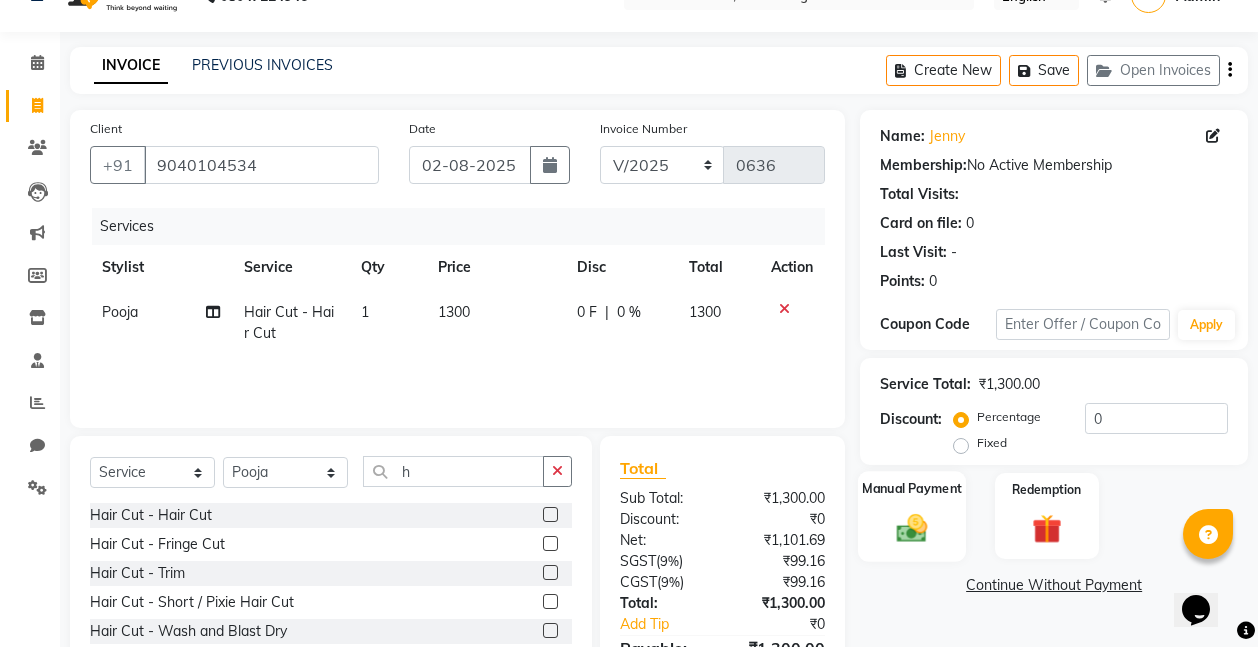 click on "Manual Payment" 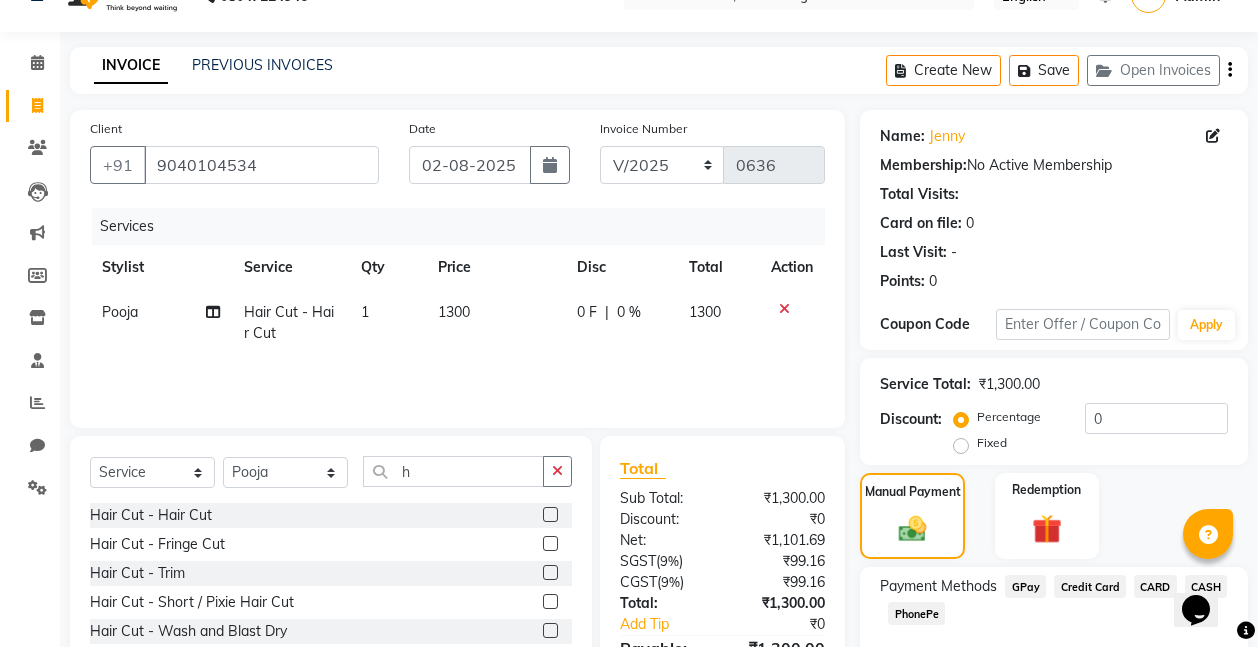 click on "PhonePe" 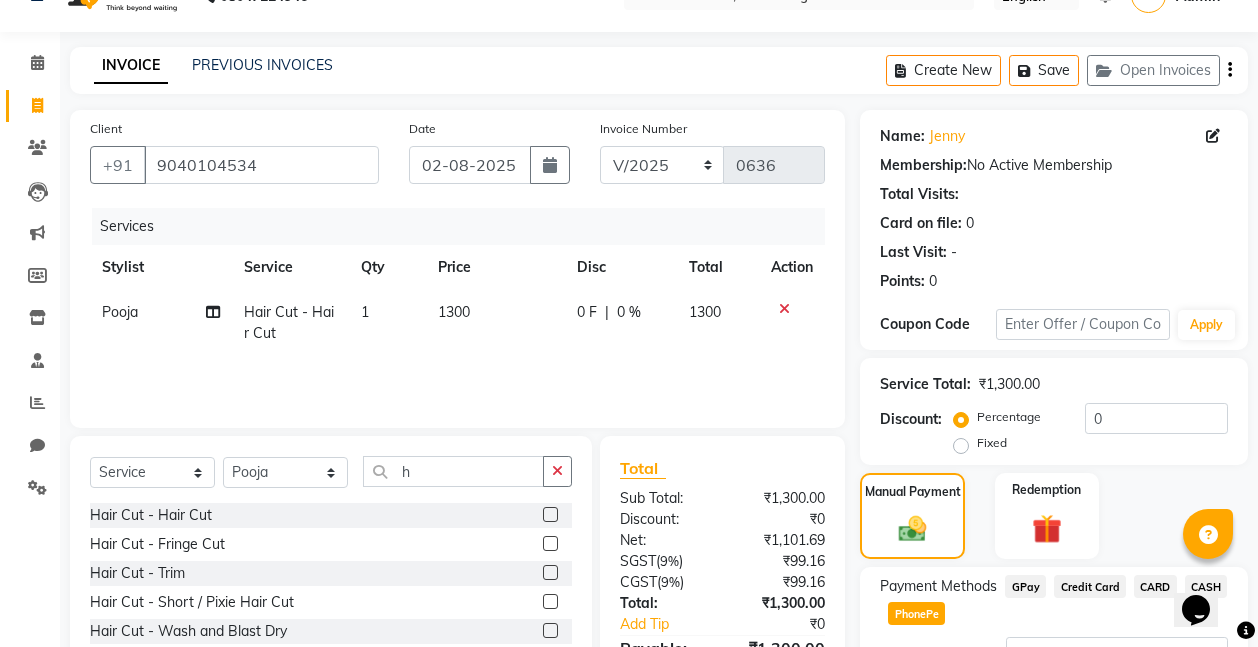 scroll, scrollTop: 207, scrollLeft: 0, axis: vertical 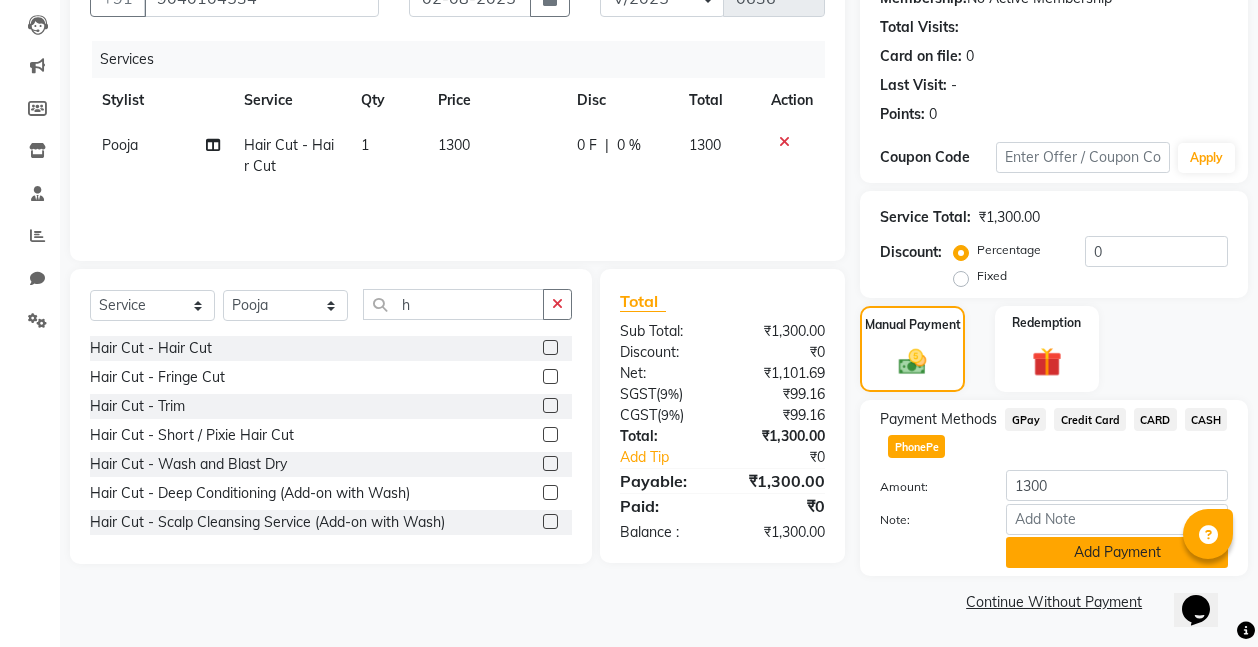 click on "Add Payment" 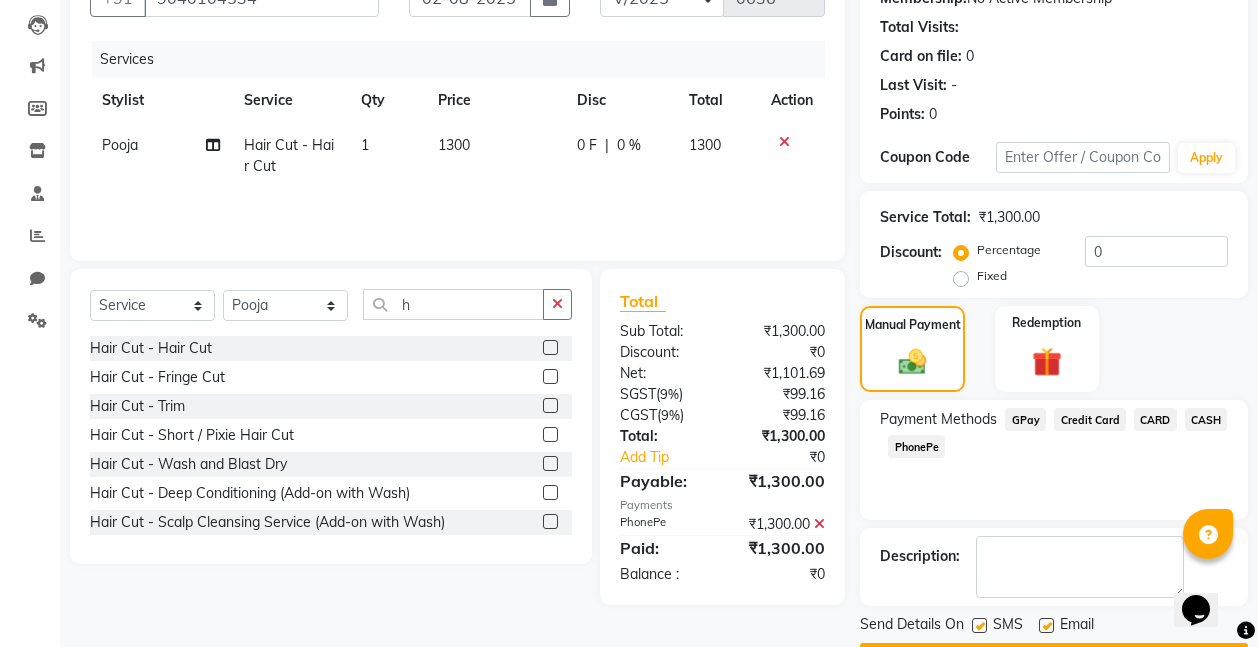 scroll, scrollTop: 264, scrollLeft: 0, axis: vertical 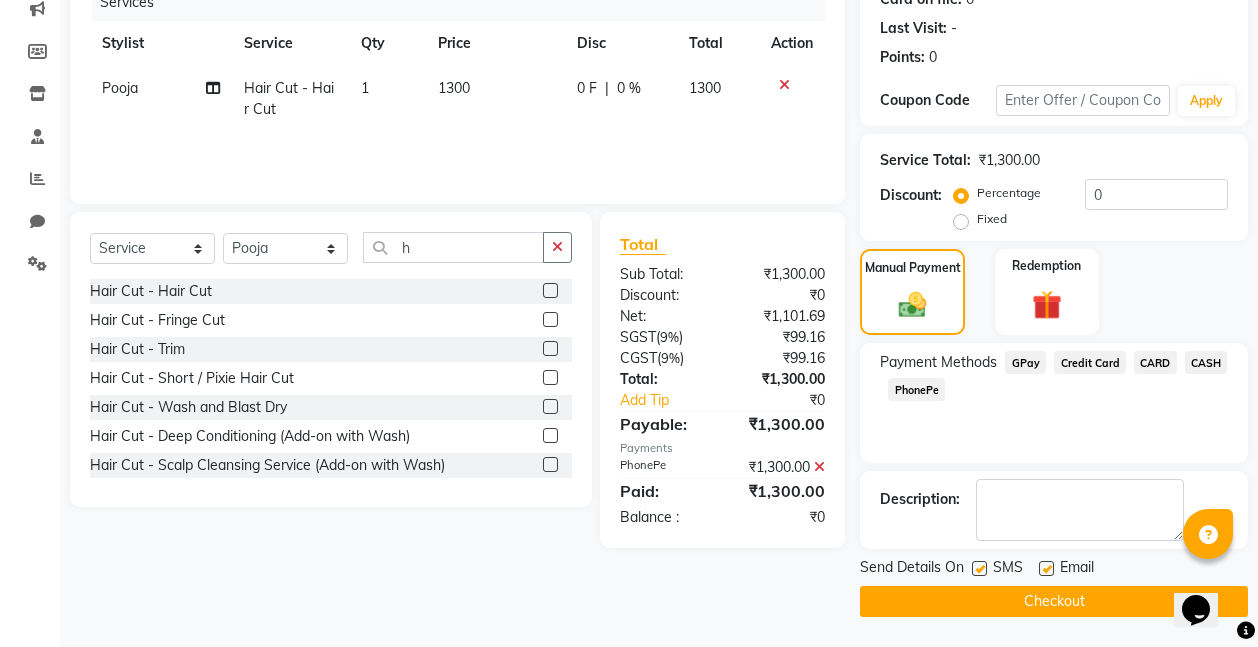 click on "Checkout" 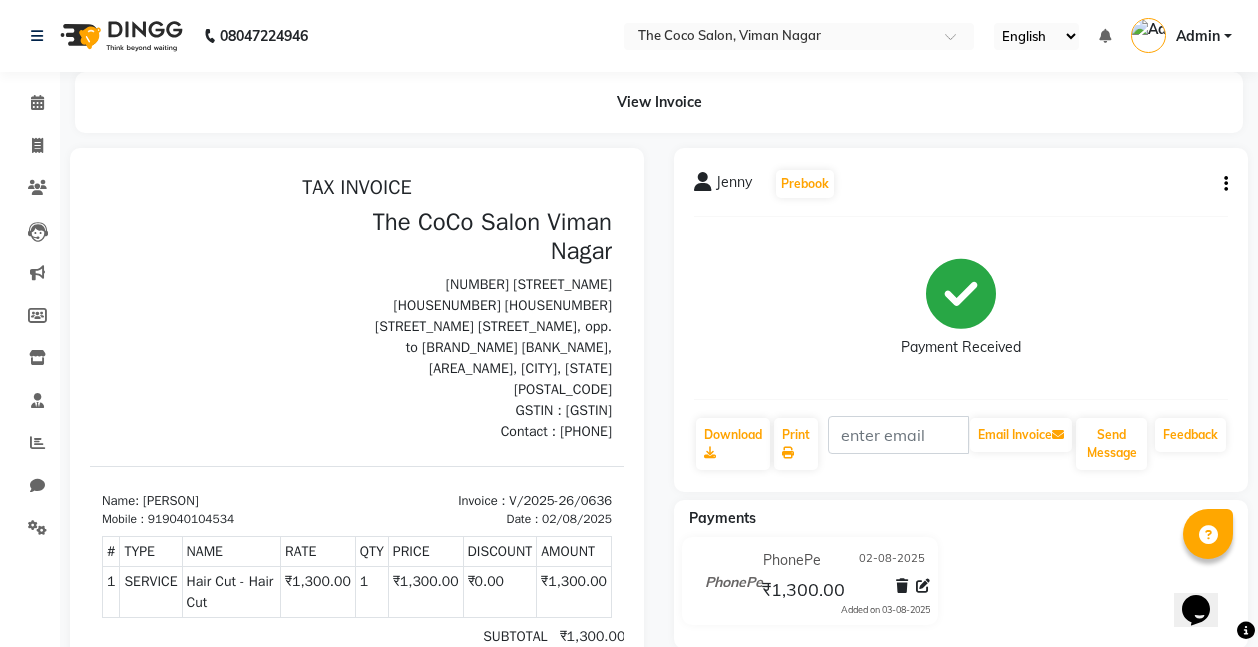 scroll, scrollTop: 258, scrollLeft: 0, axis: vertical 